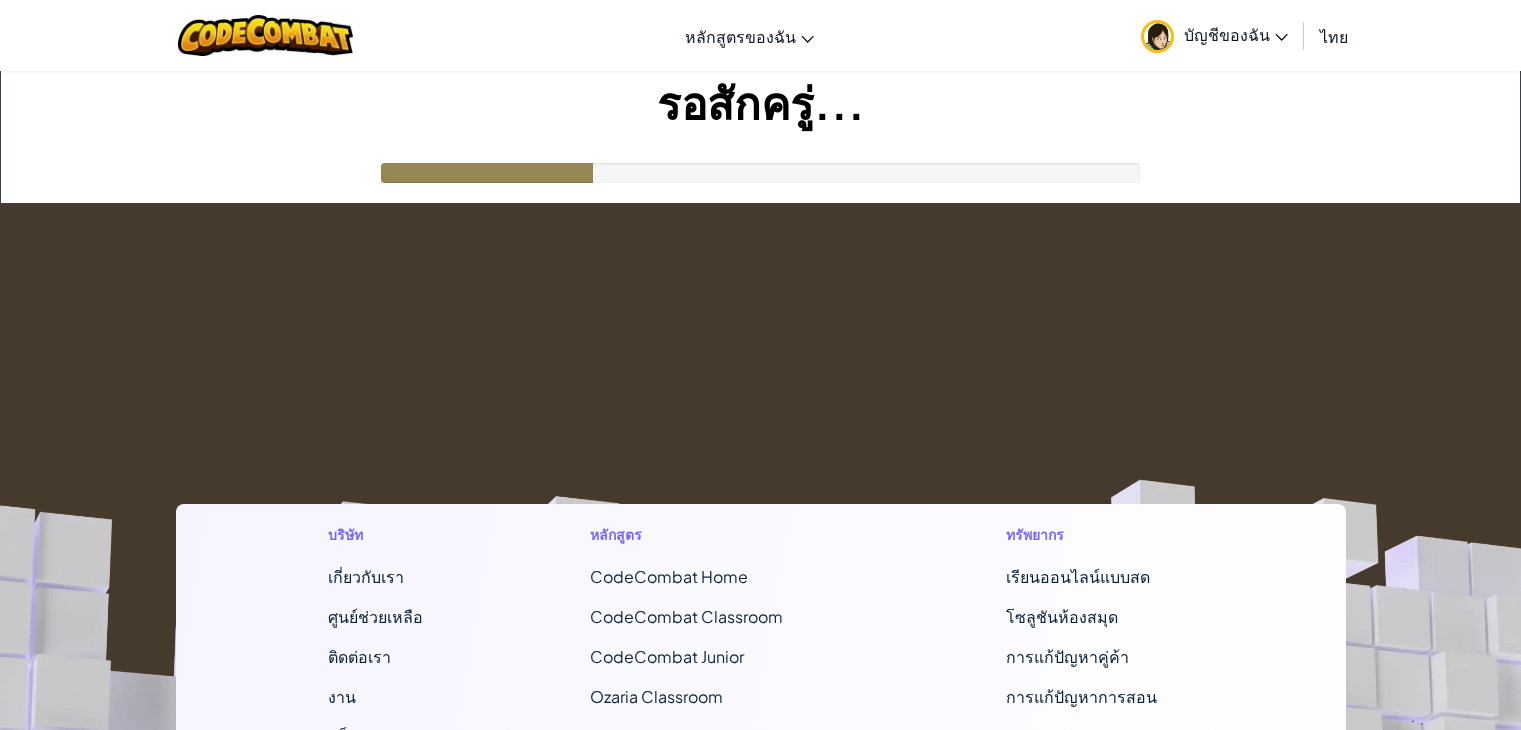 scroll, scrollTop: 0, scrollLeft: 0, axis: both 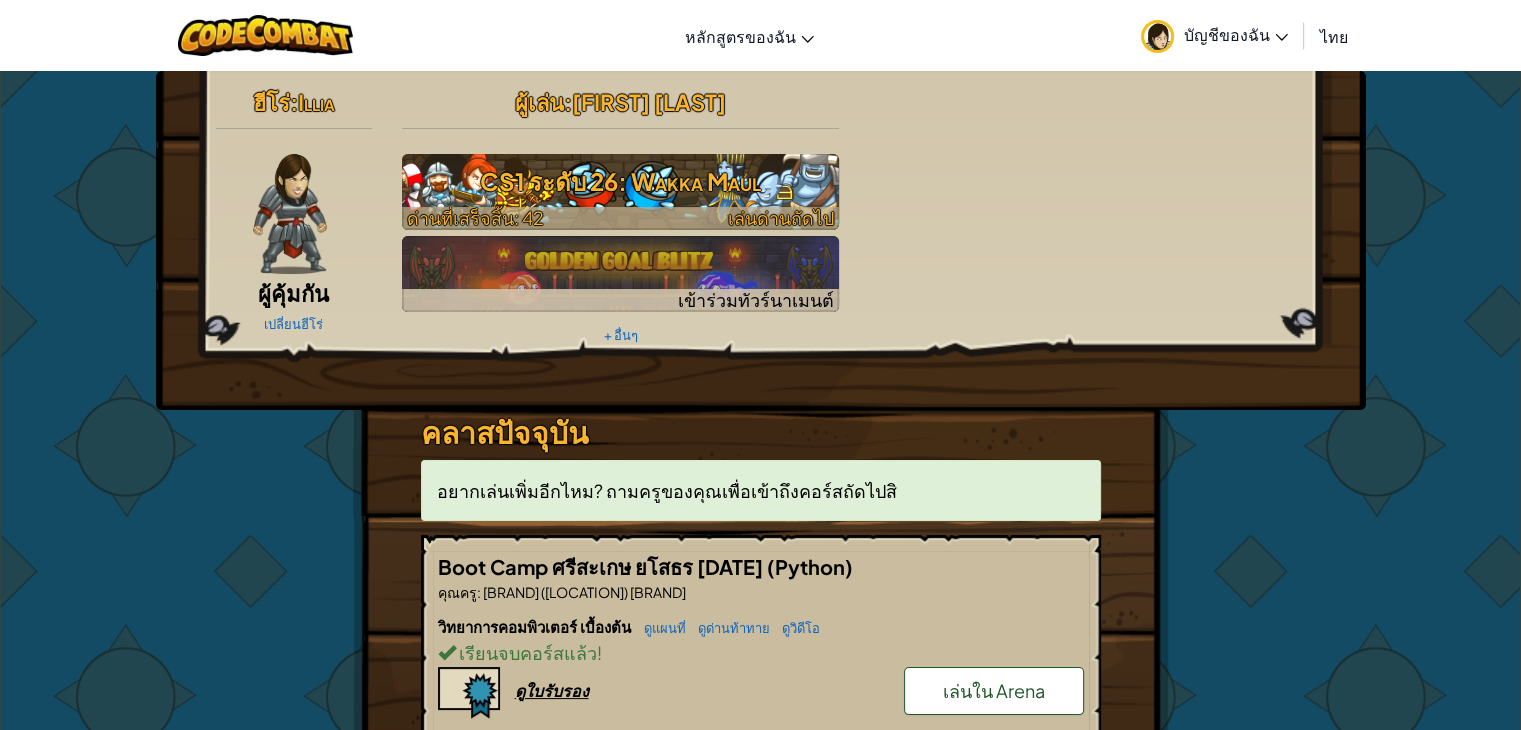 click at bounding box center (620, 218) 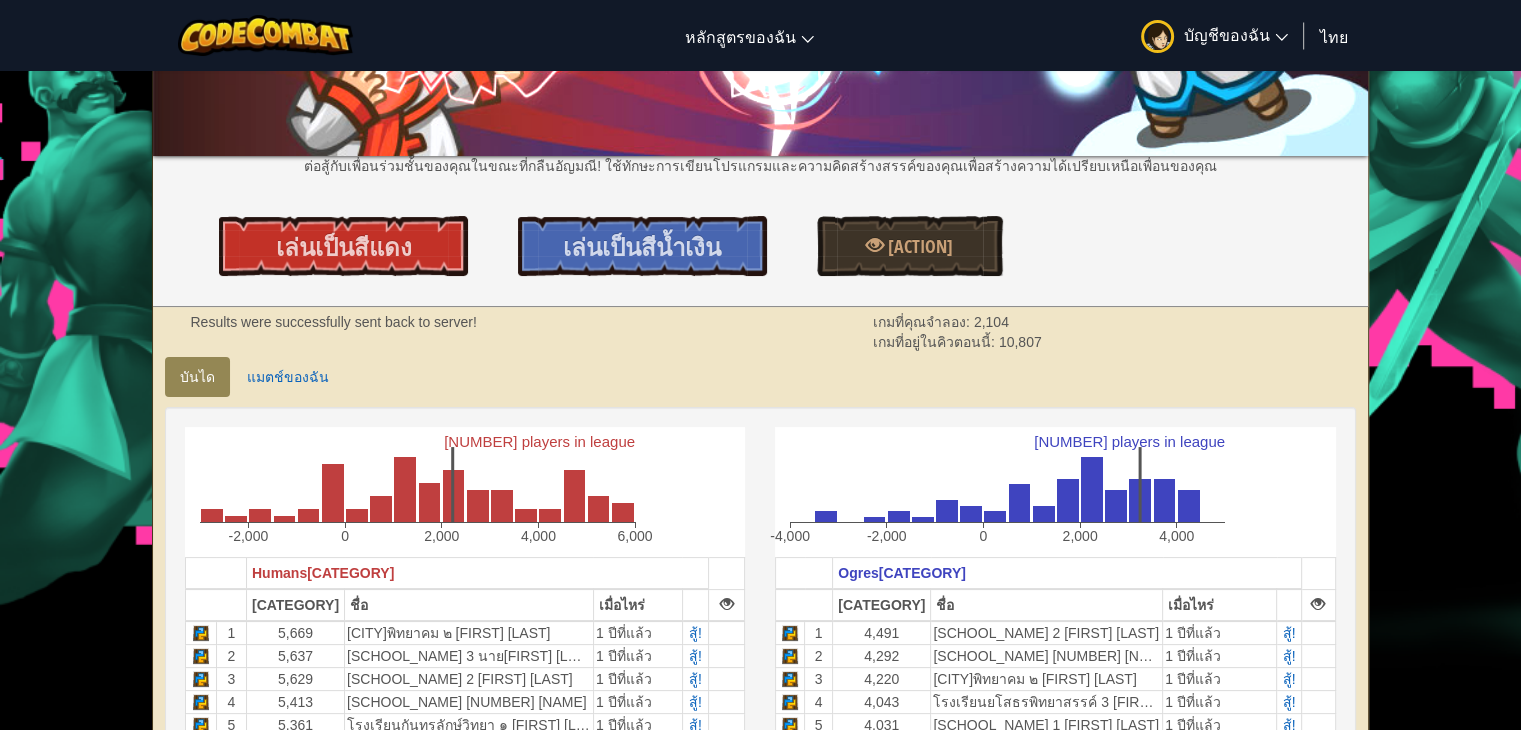 scroll, scrollTop: 0, scrollLeft: 0, axis: both 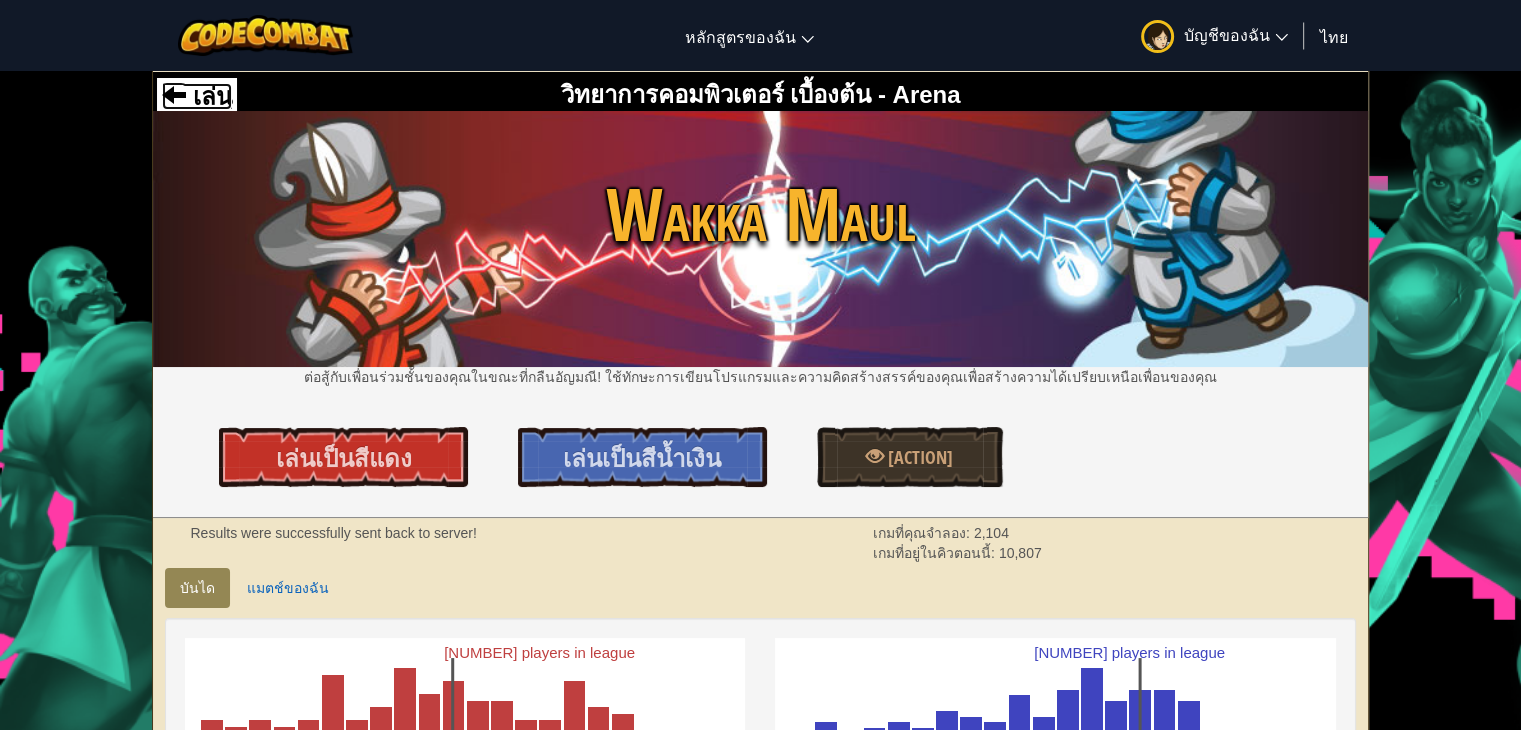 click on "เล่น" at bounding box center [209, 96] 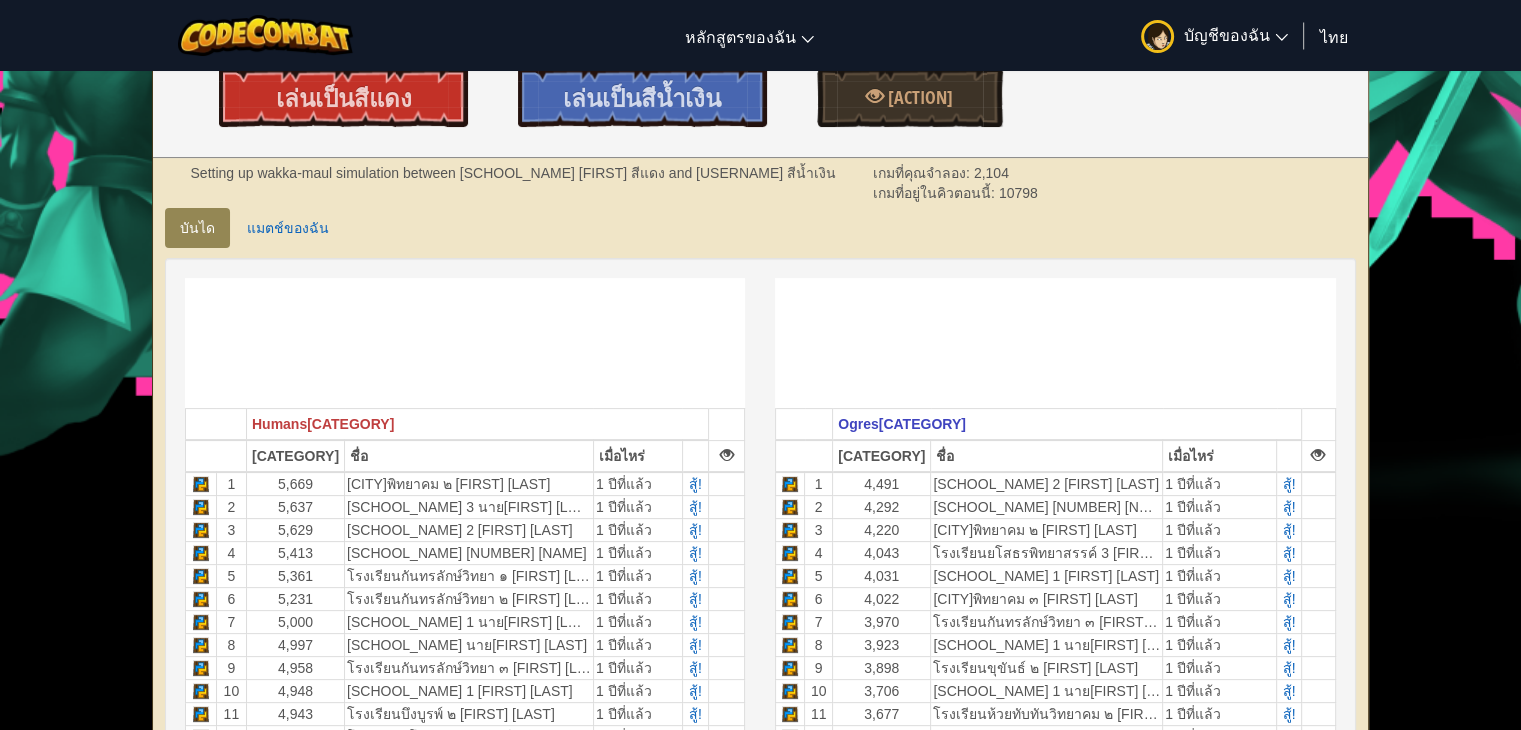 scroll, scrollTop: 0, scrollLeft: 0, axis: both 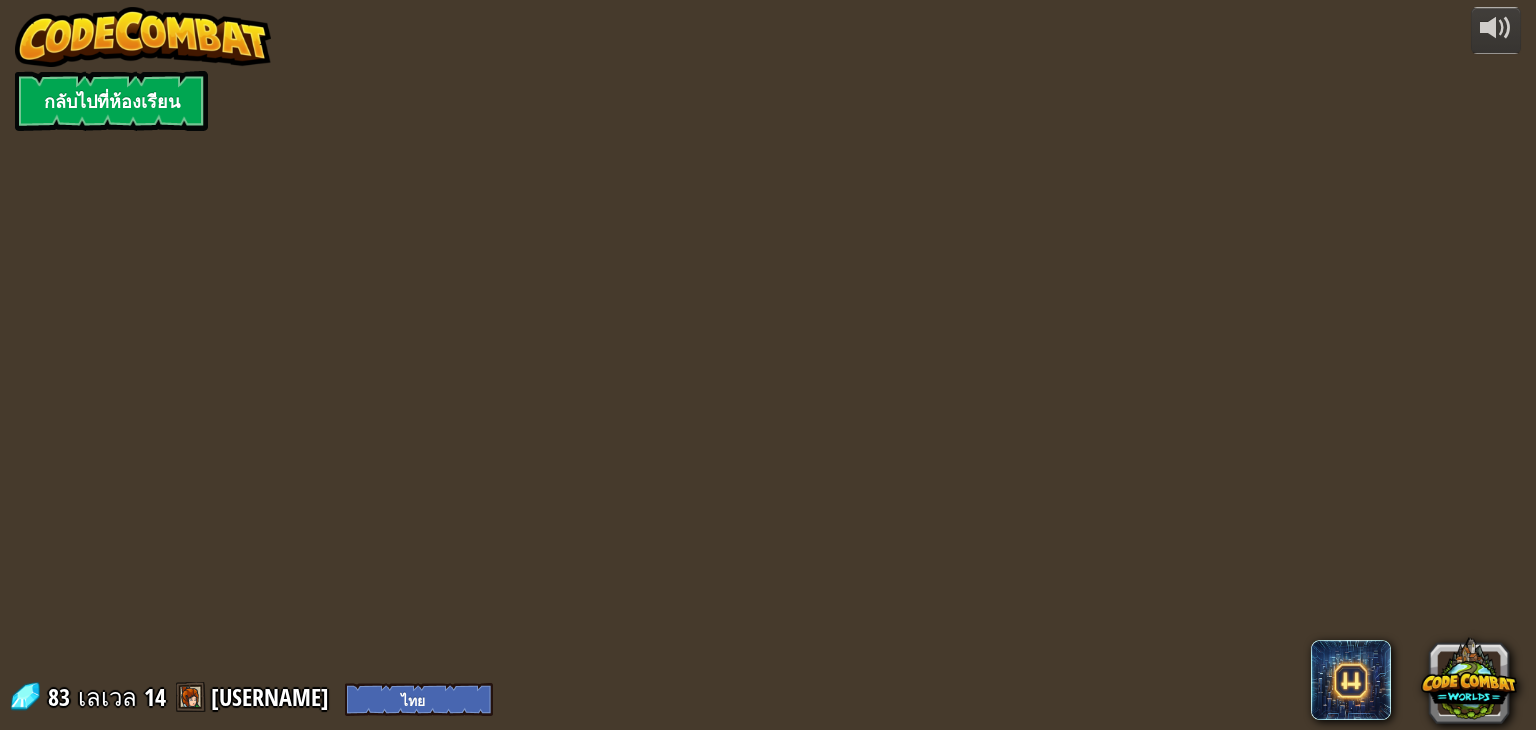 select on "th" 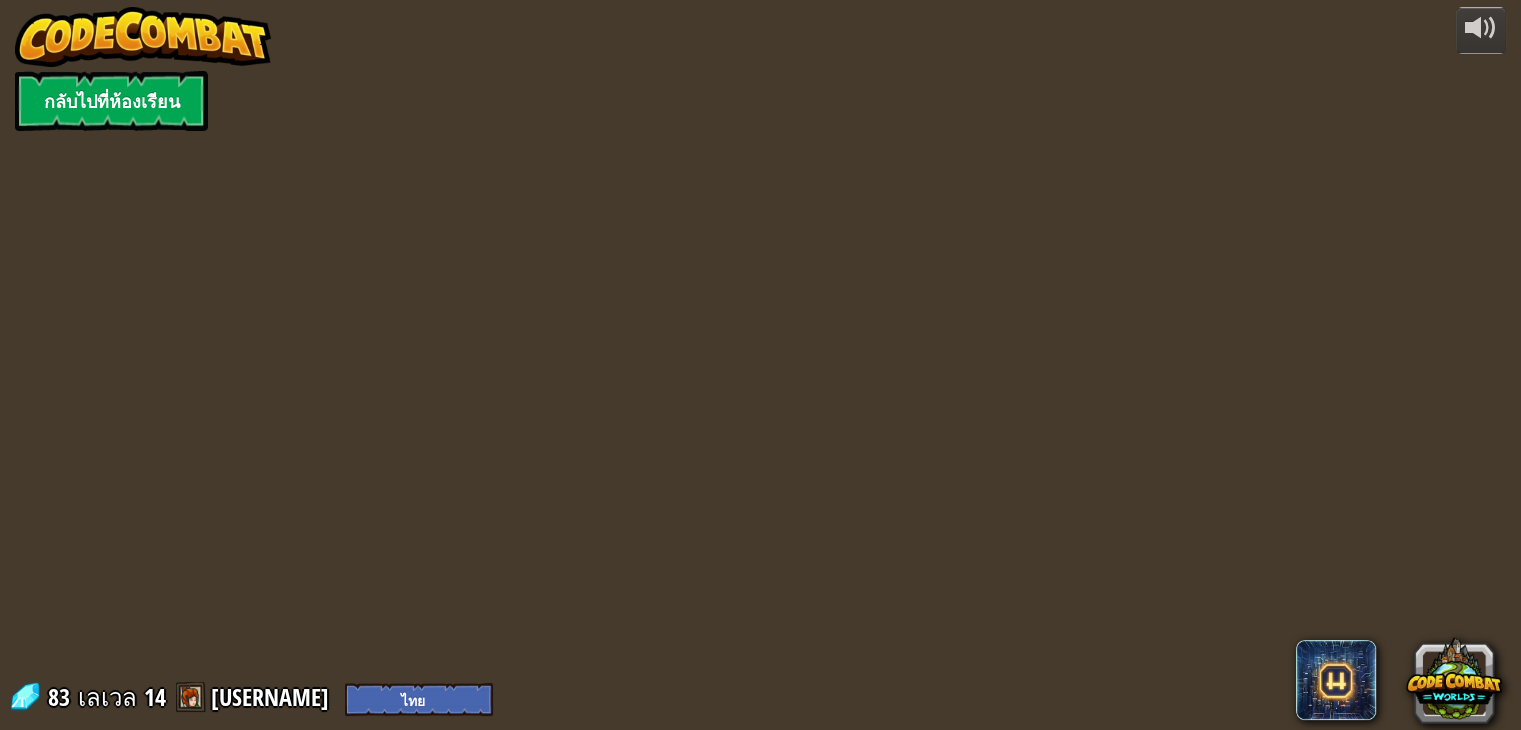 select on "th" 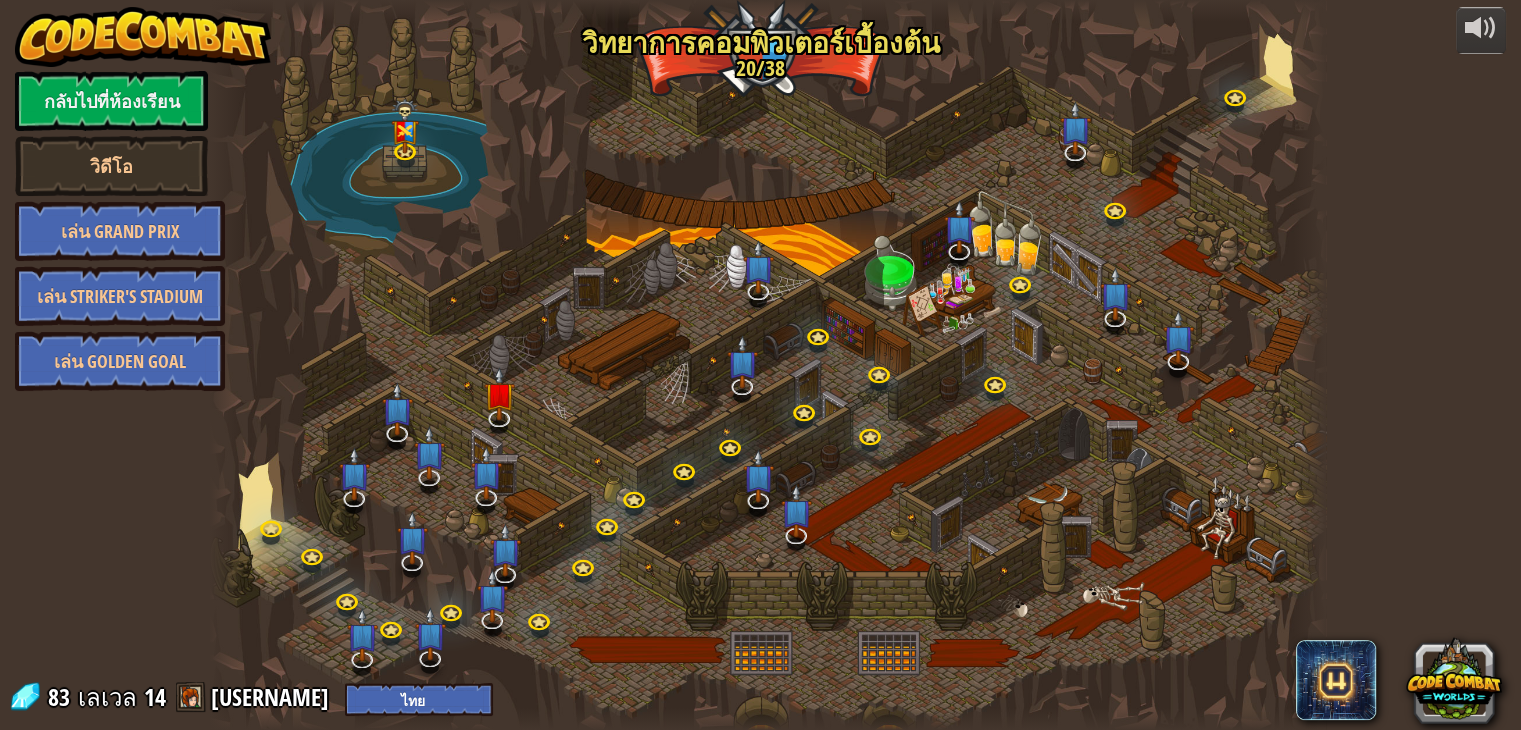 select on "th" 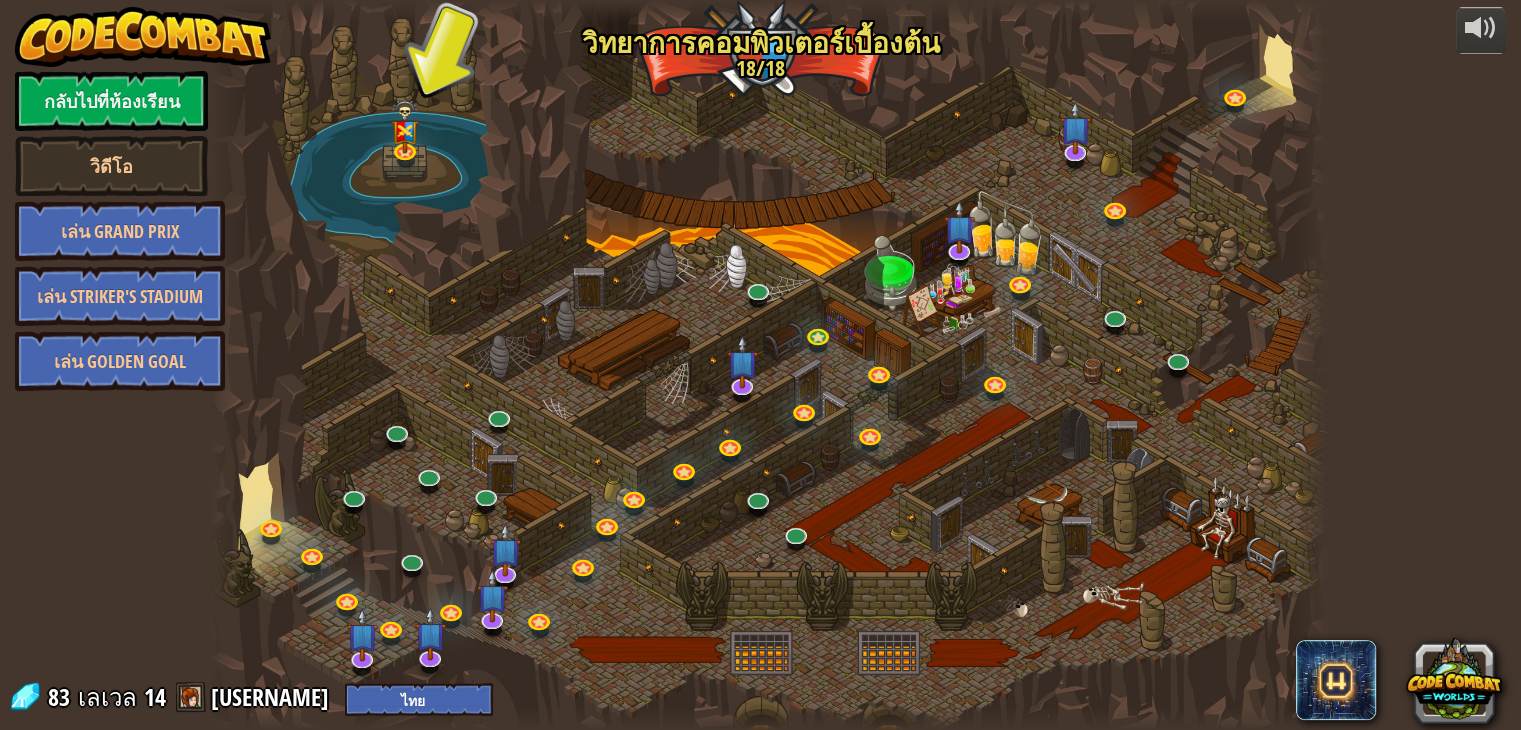 click on "powered by กลับไปที่ห้องเรียน วิดีโอ เล่น Grand Prix เล่น Striker's Stadium เล่น Golden Goal 25. Kithgard ประตู หนีออกจากคุกคิธการ์ด และอย่าให้ยามจับได้
เล่น 26. Wakka Maul  ต่อสู้กับเพื่อนร่วมชั้นของคุณในขณะที่กลืนอัญมณี! ใช้ทักษะการเขียนโปรแกรมและความคิดสร้างสรรค์ของคุณเพื่อสร้างความได้เปรียบเหนือเพื่อนของคุณ
เล่น 24. การท้าทายคอมโบ. ที่ปลอดภัย ใช้อาร์กิวเมนต์ while loops และตัวแปรเพื่อเอาชนะยักษ์โอเกอร์
เล่น" at bounding box center (760, 365) 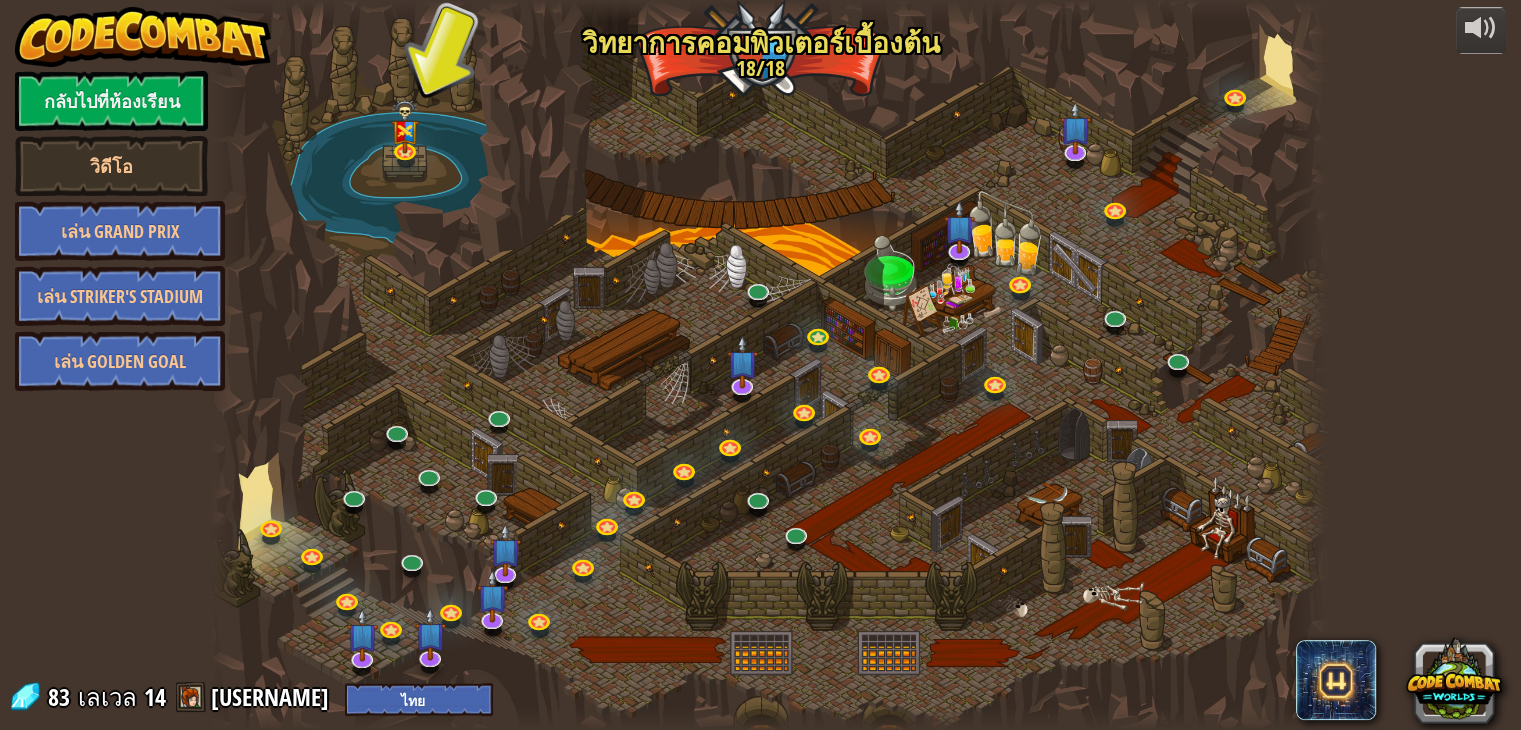 scroll, scrollTop: 0, scrollLeft: 0, axis: both 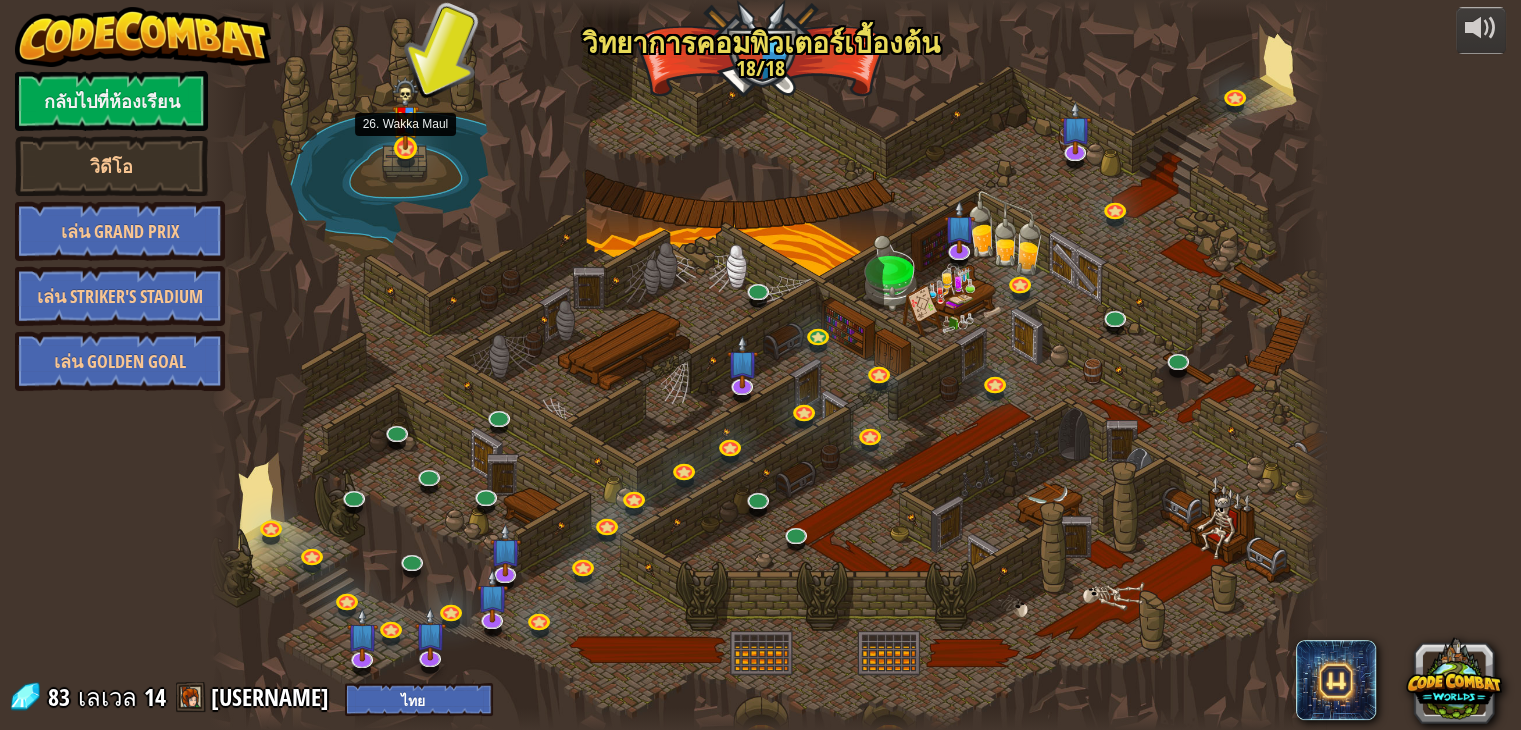 click at bounding box center [406, 113] 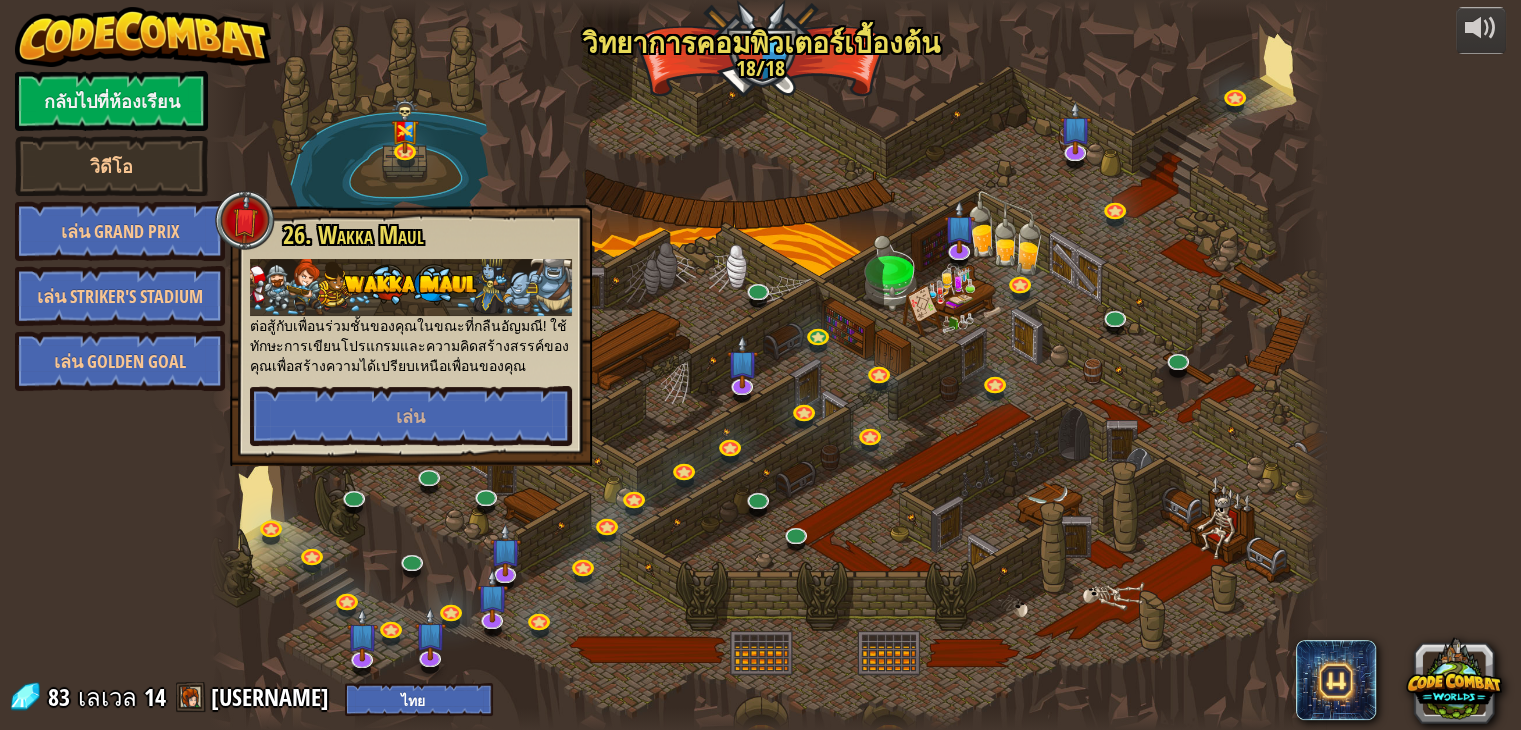 click at bounding box center [768, 365] 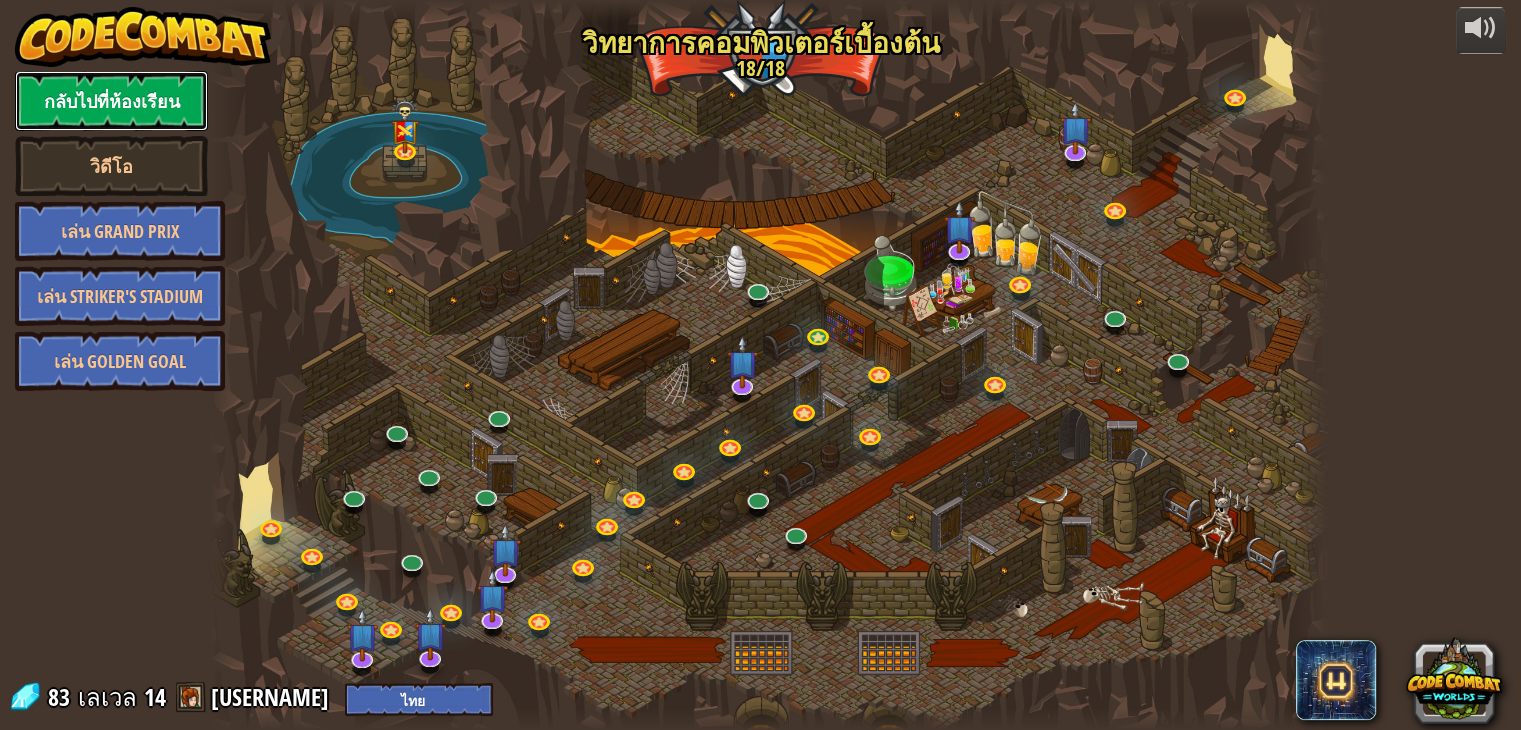click on "กลับไปที่ห้องเรียน" at bounding box center [111, 101] 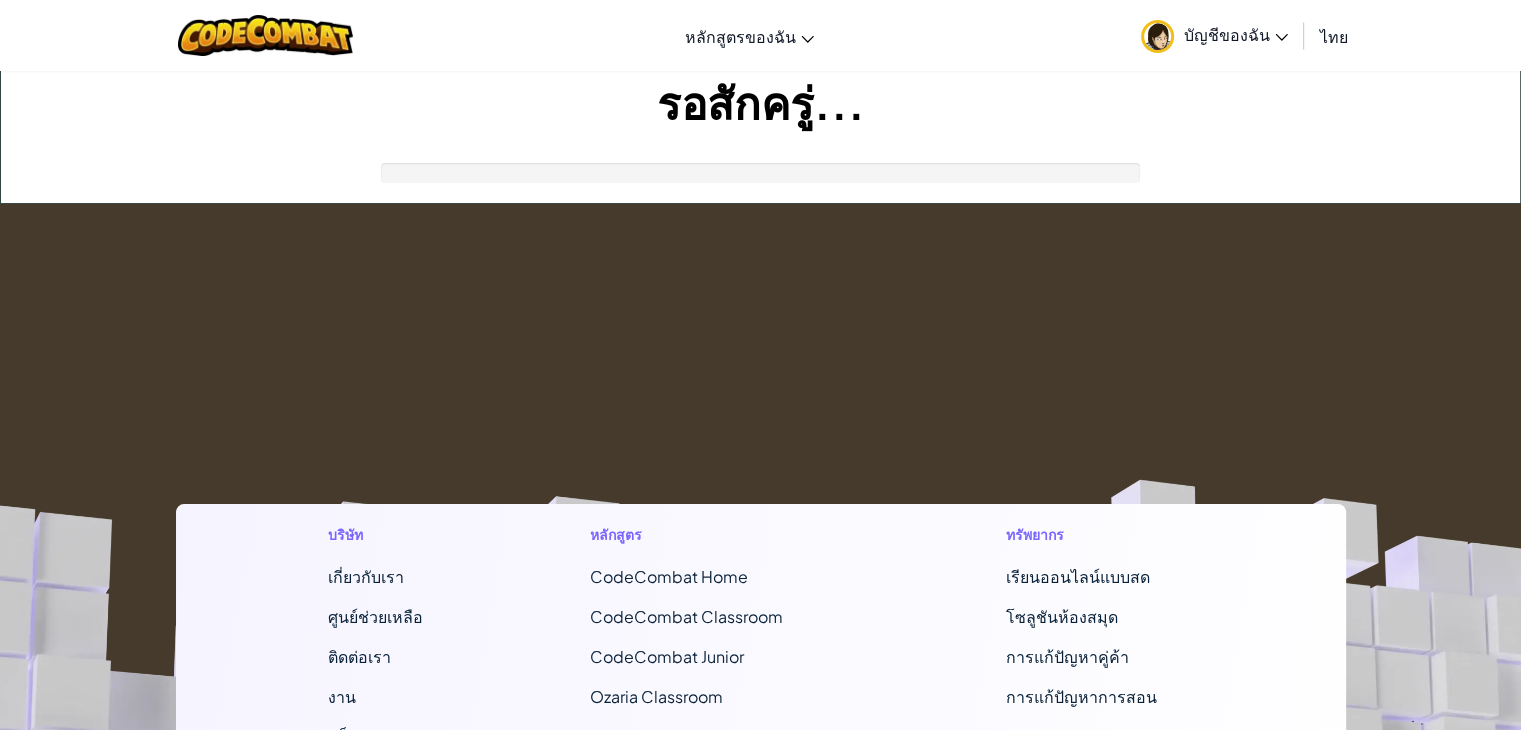 scroll, scrollTop: 0, scrollLeft: 0, axis: both 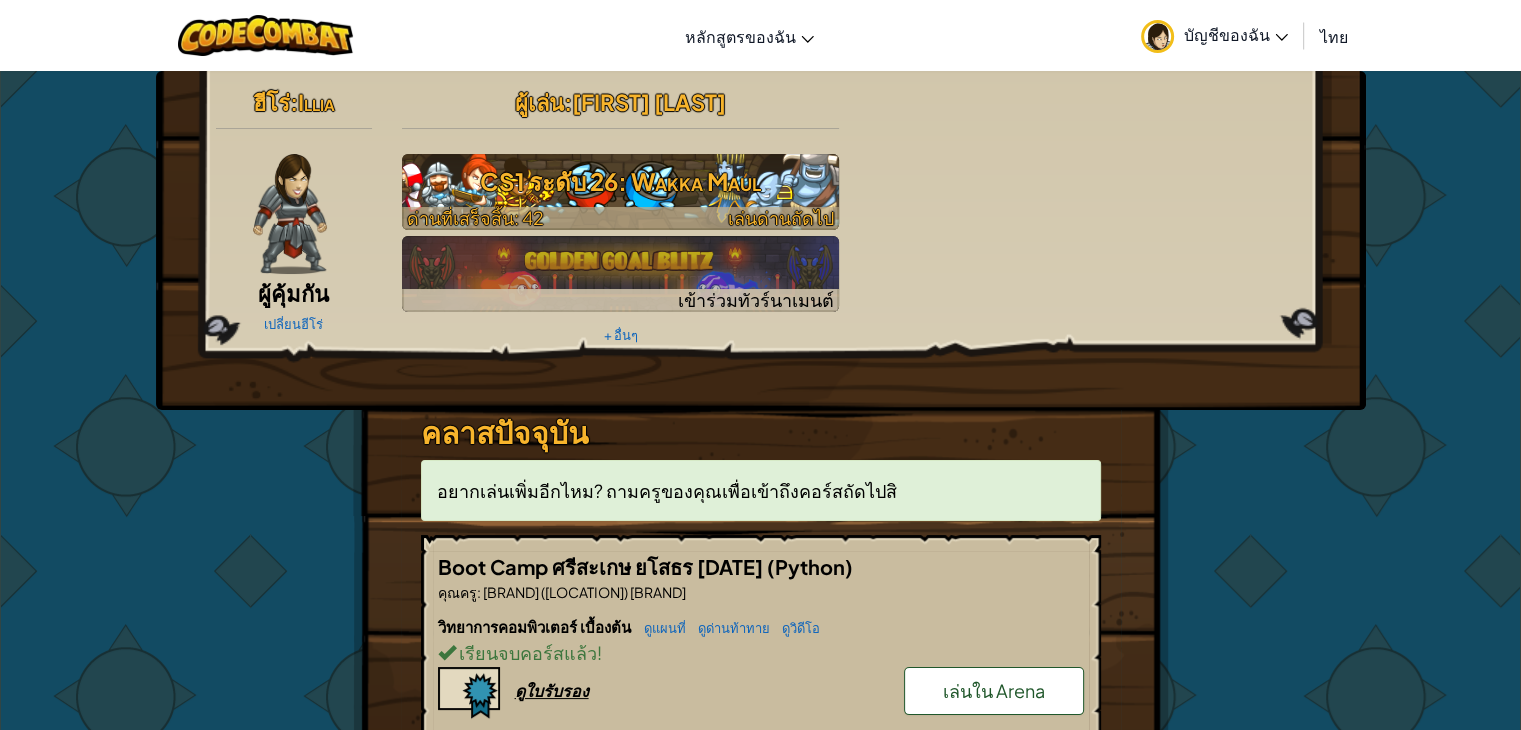 click on "เล่นด่านถัดไป" at bounding box center [781, 217] 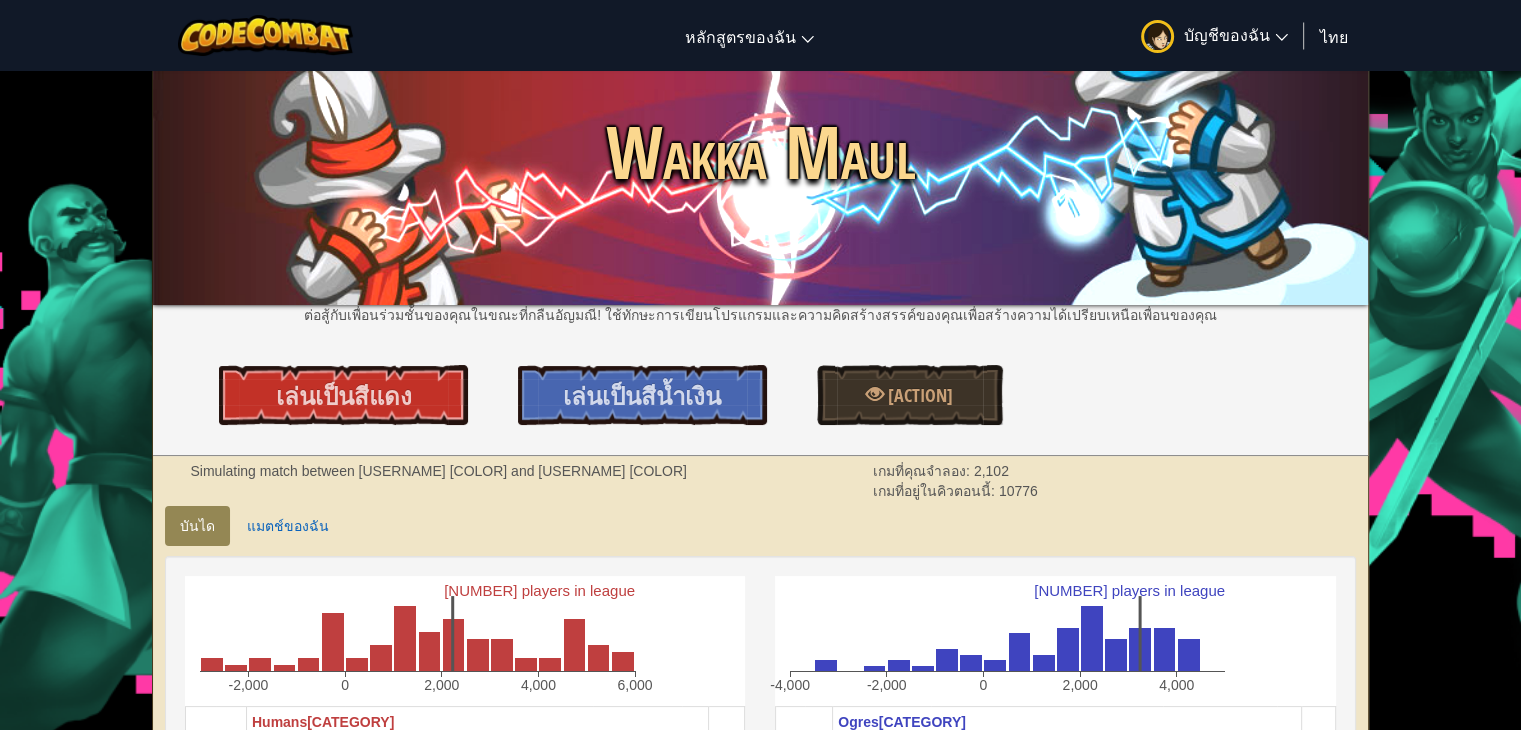 scroll, scrollTop: 0, scrollLeft: 0, axis: both 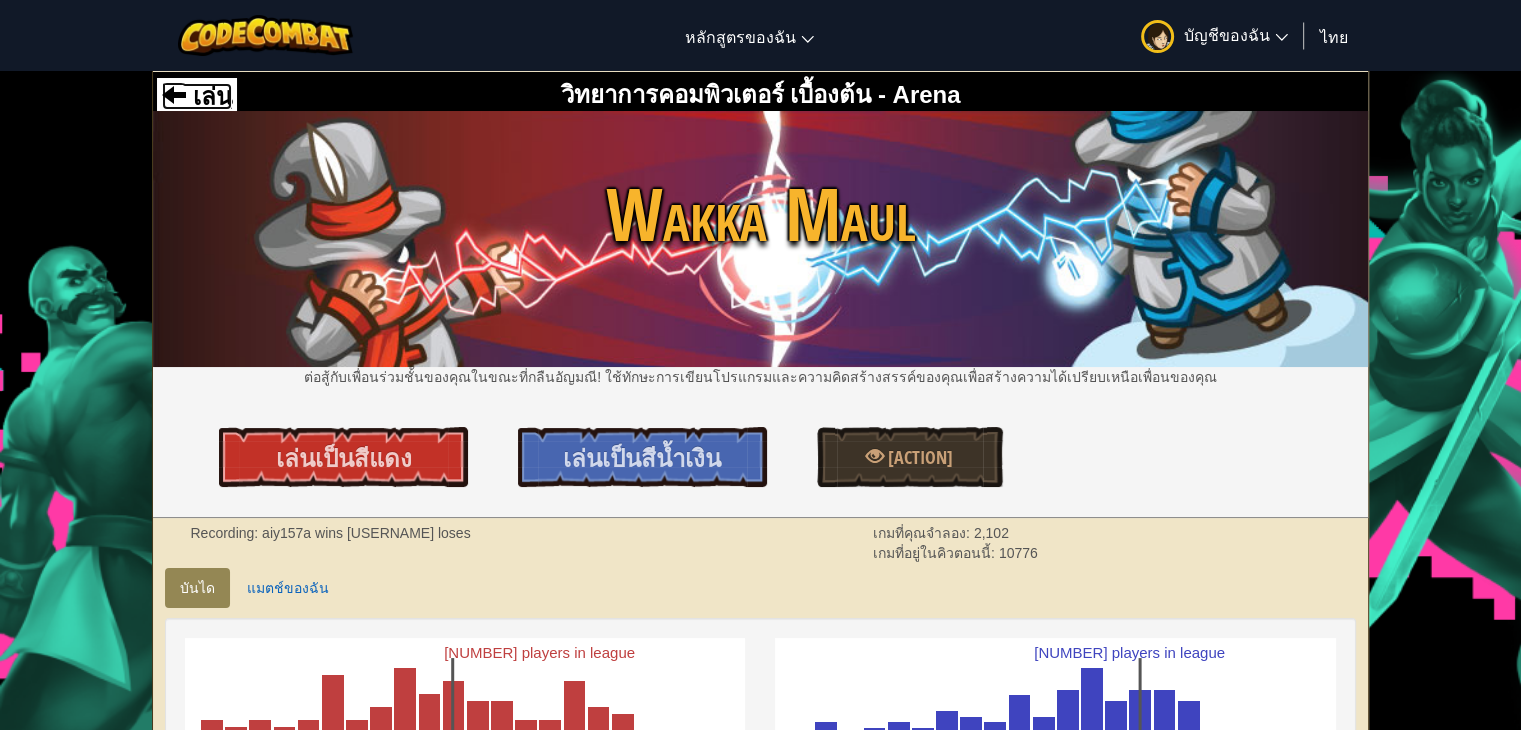 click on "เล่น" at bounding box center [209, 96] 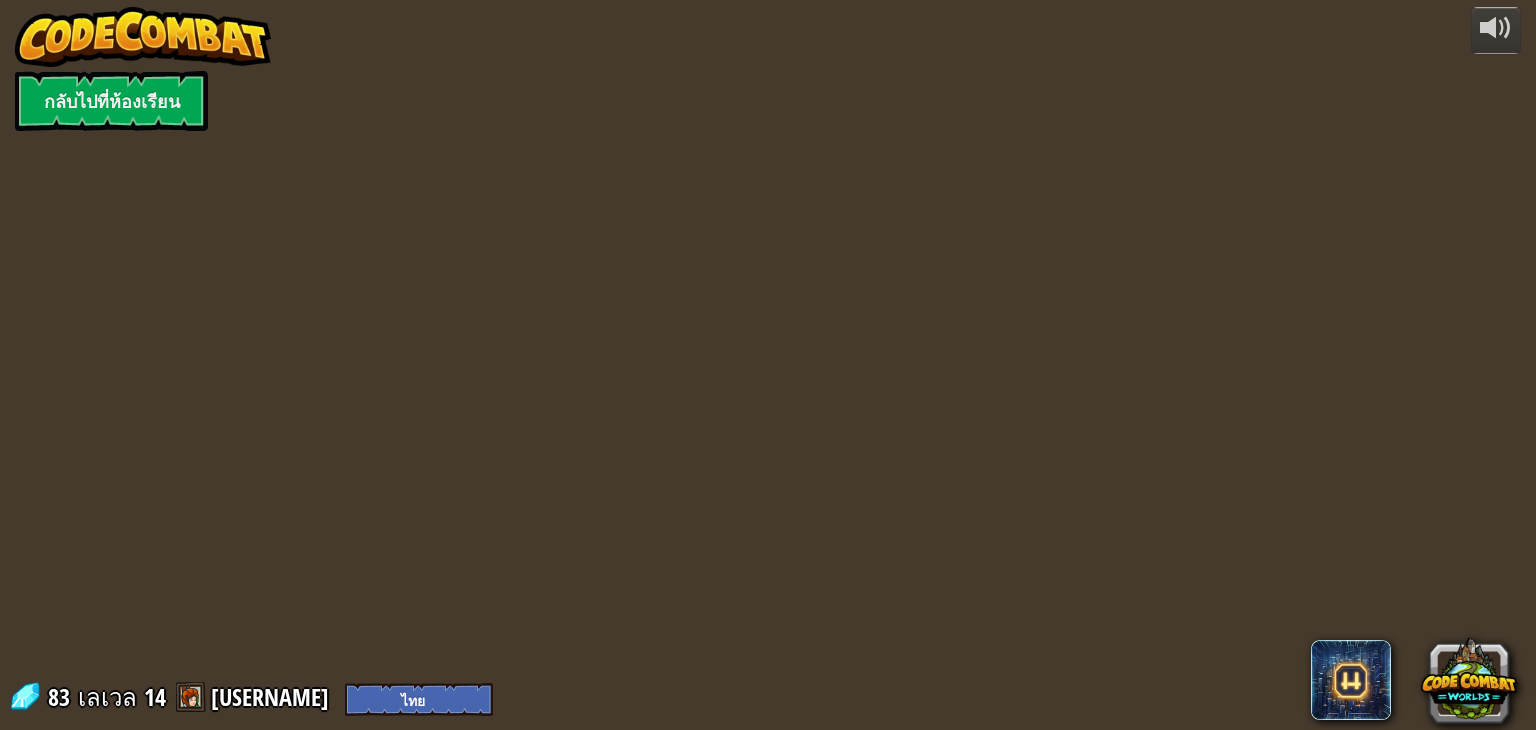 select on "th" 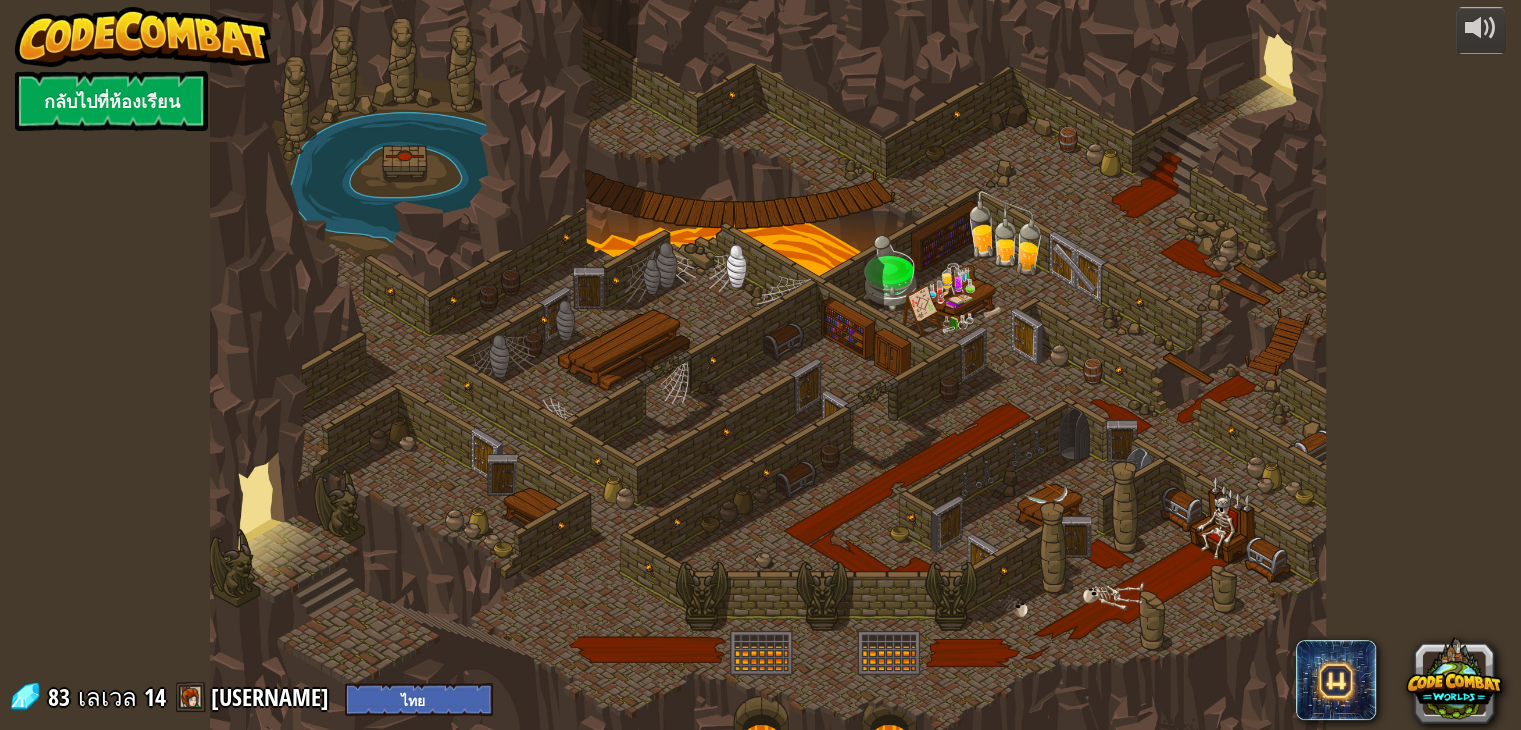 select on "th" 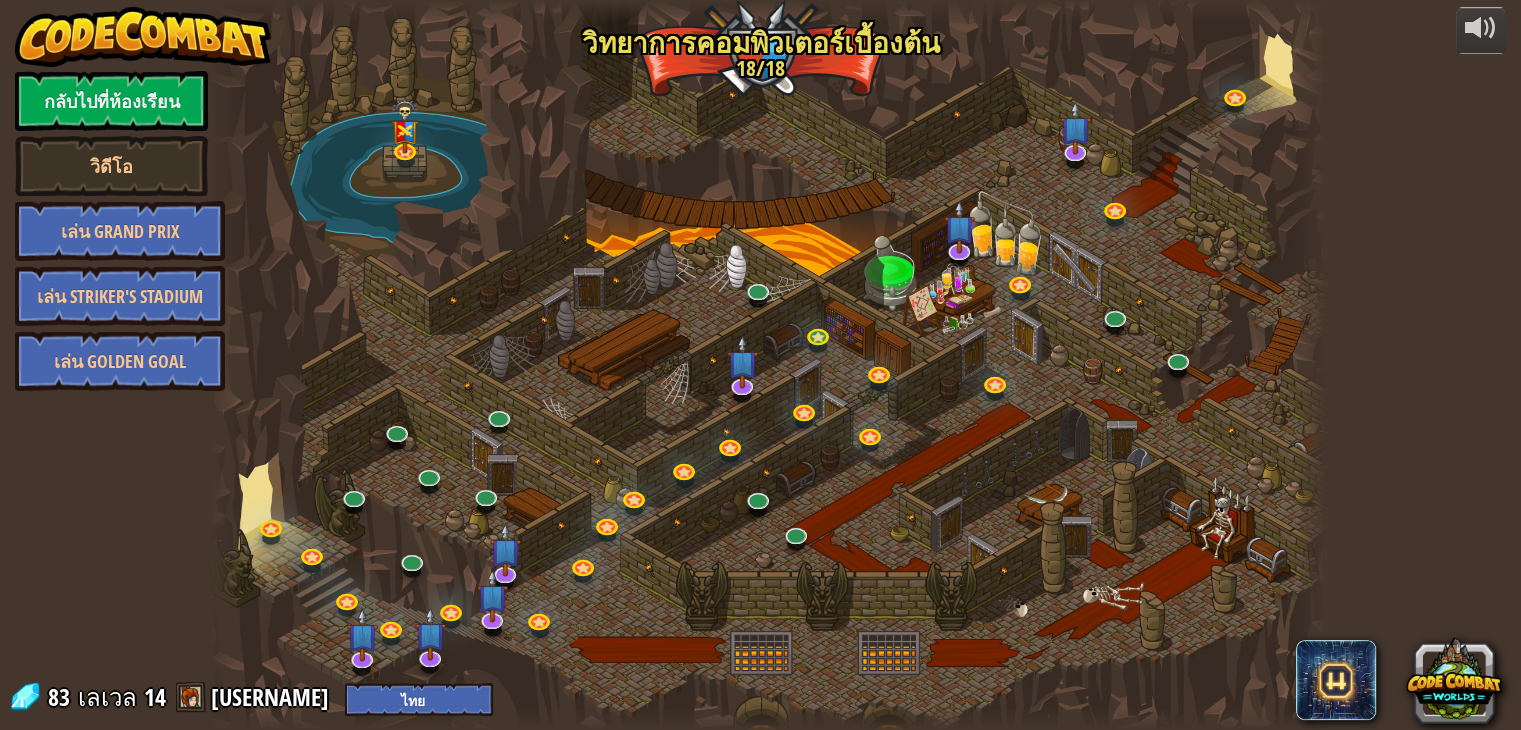 select on "th" 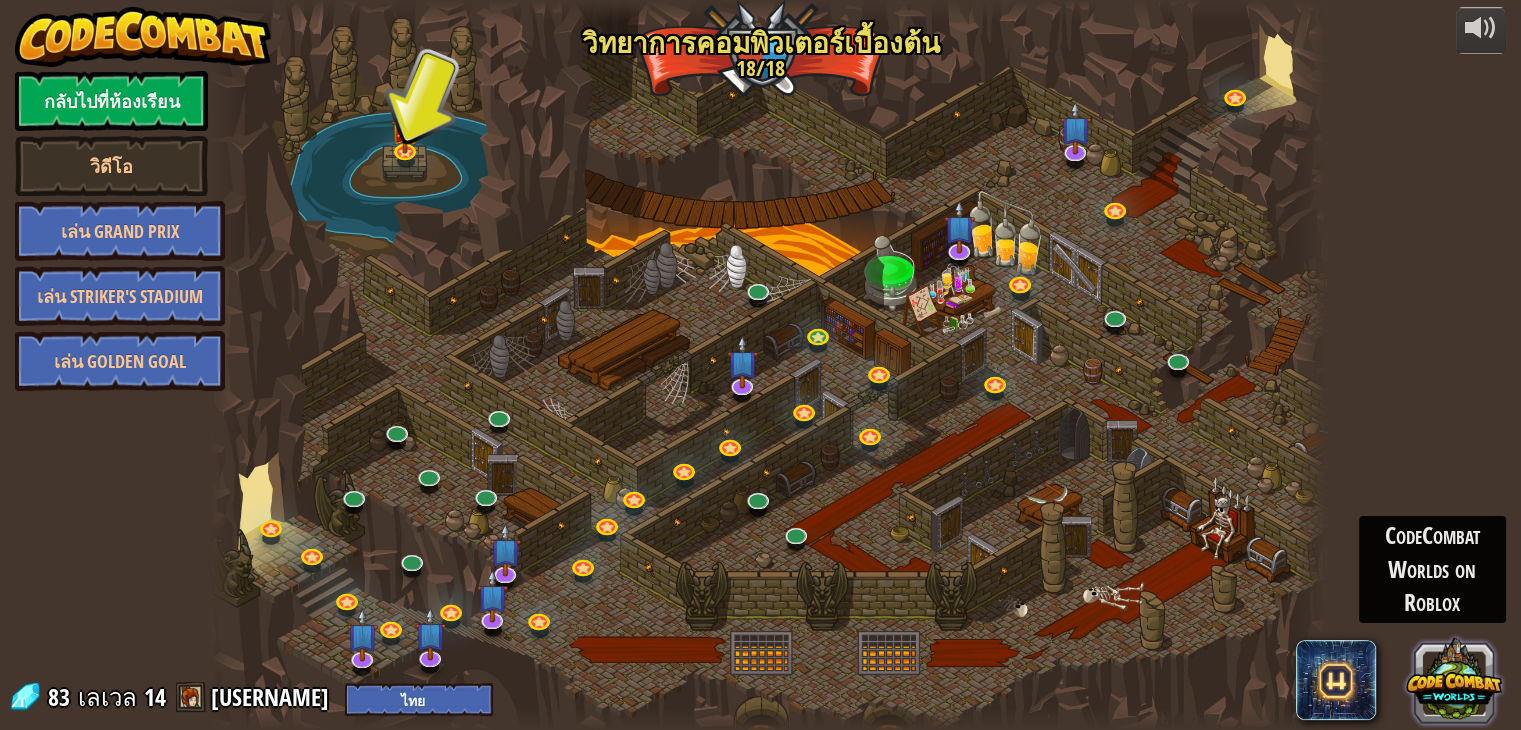 click at bounding box center [1454, 679] 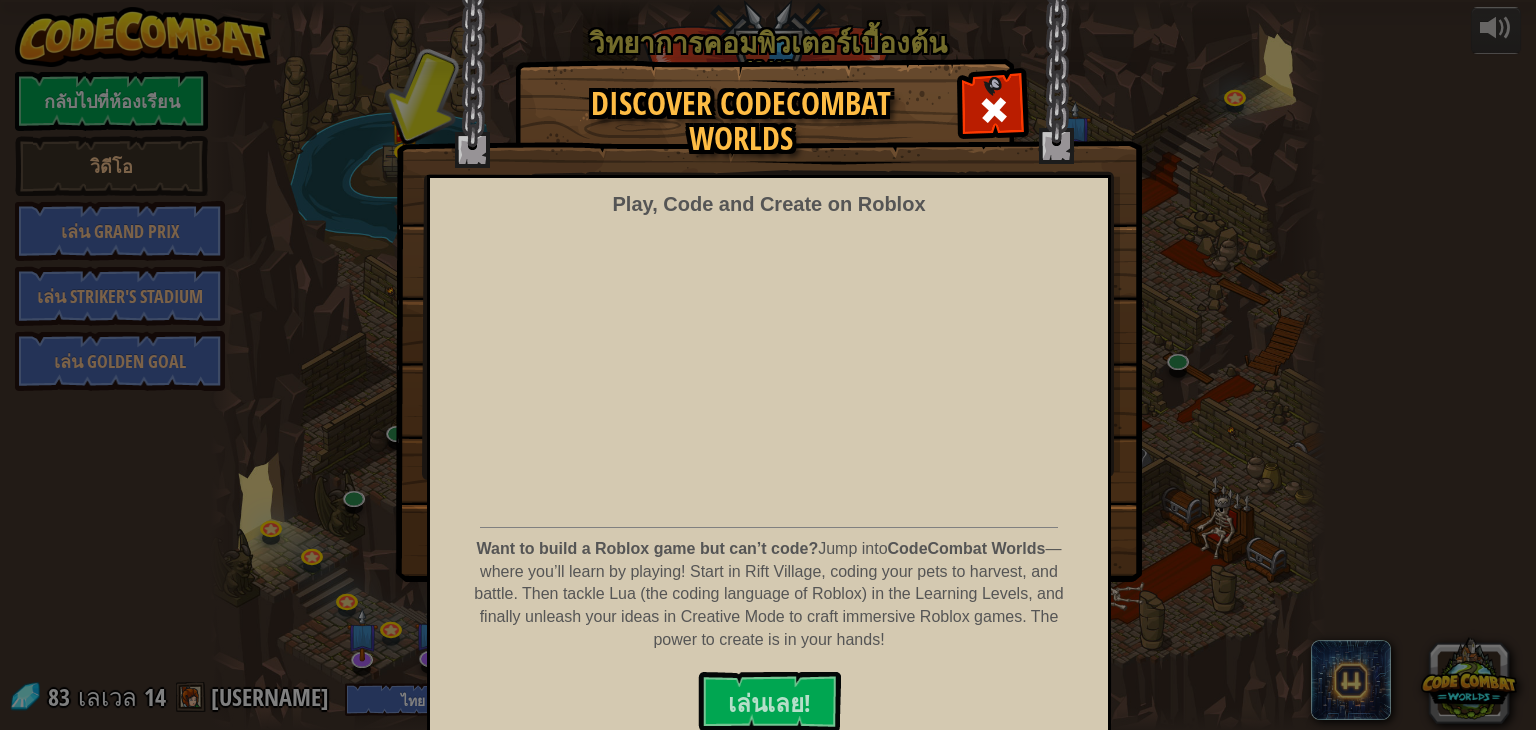 click at bounding box center [769, 291] 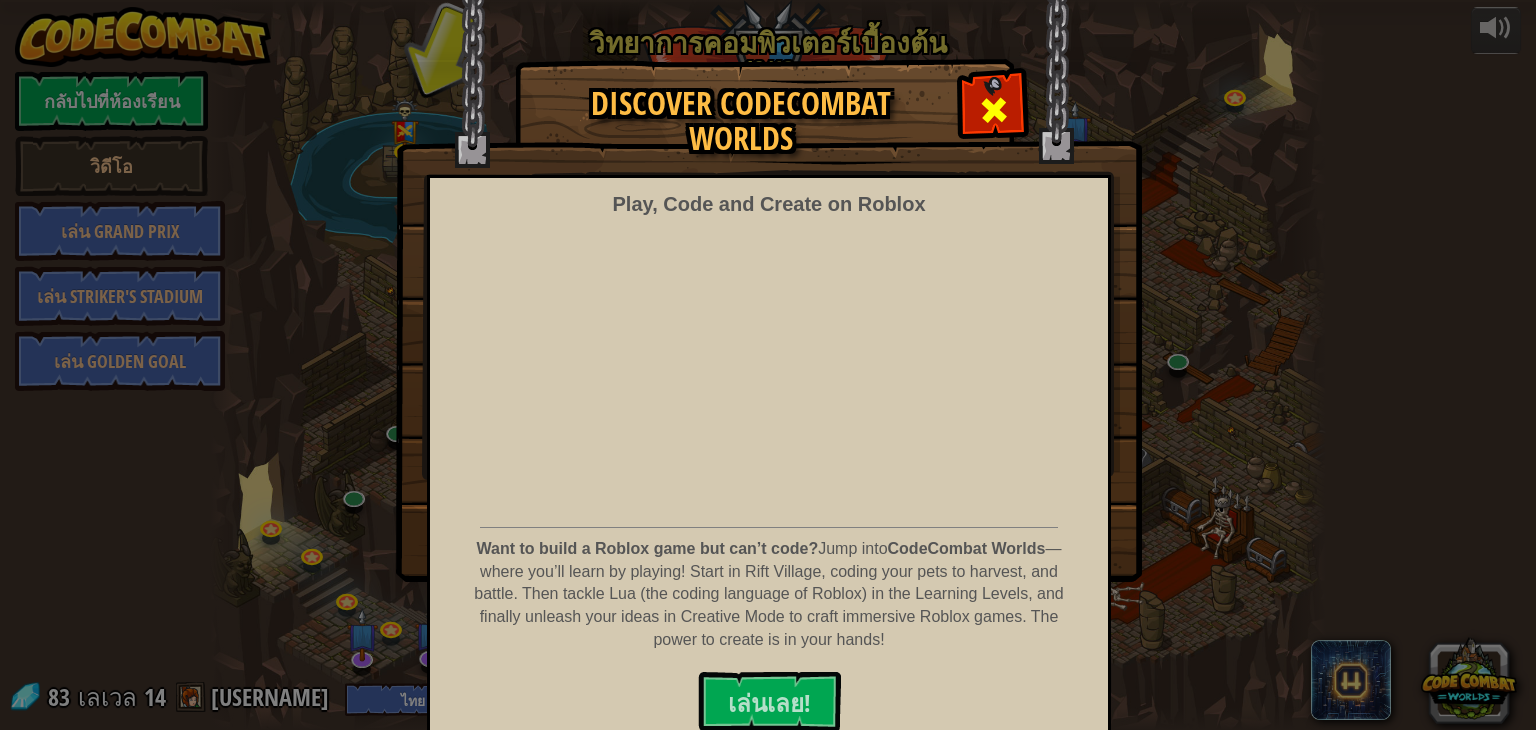 click at bounding box center [994, 110] 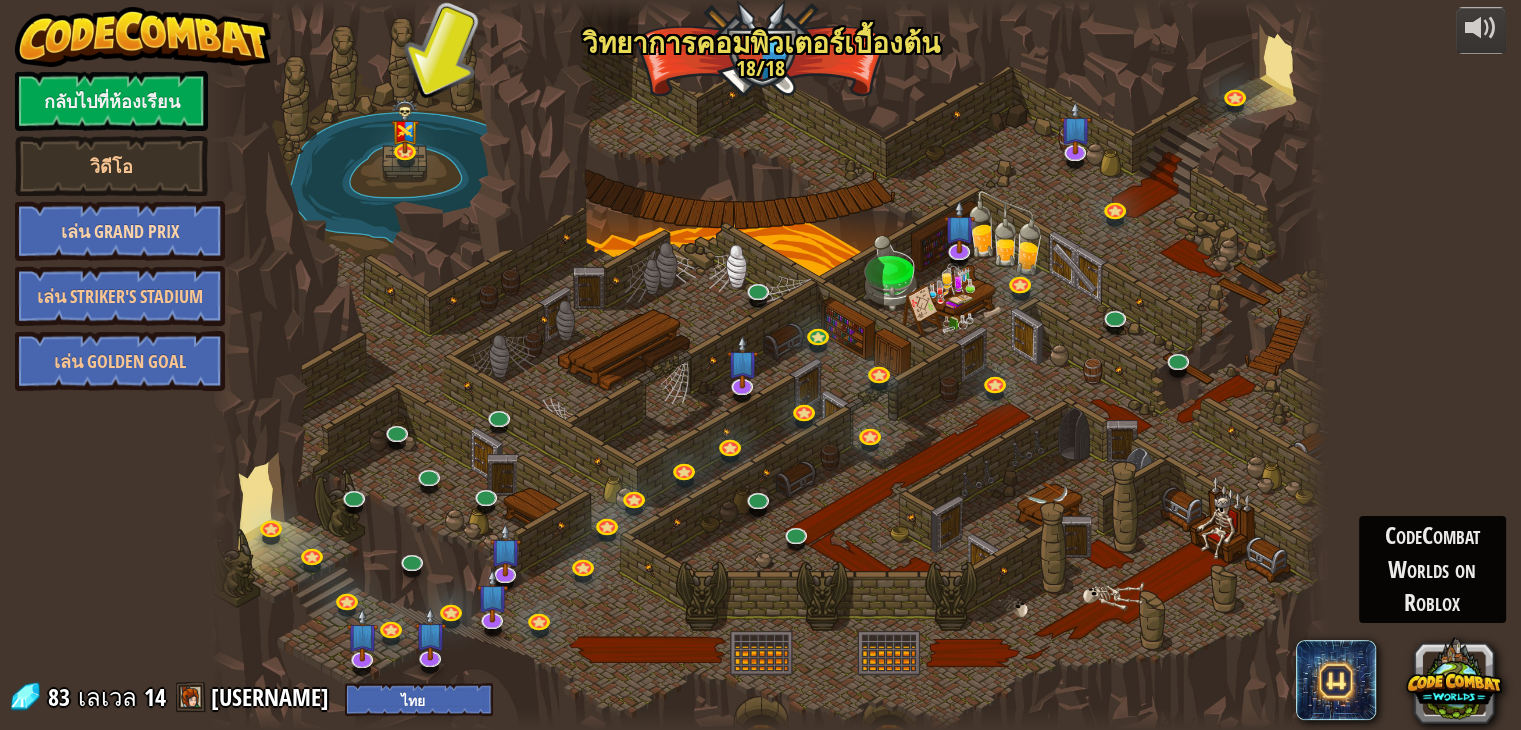 click on "เล่น Grand Prix" at bounding box center (120, 231) 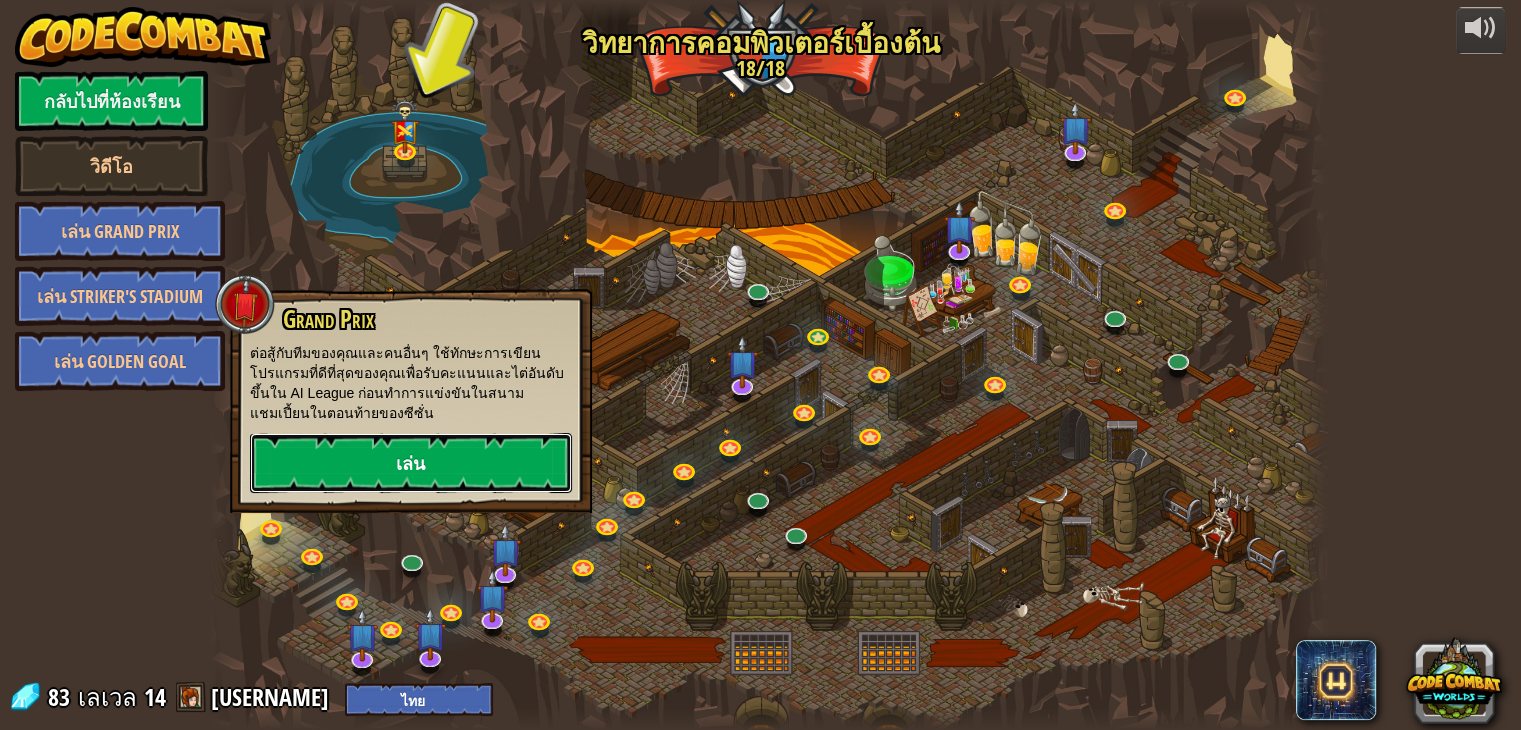 click on "เล่น" at bounding box center (411, 463) 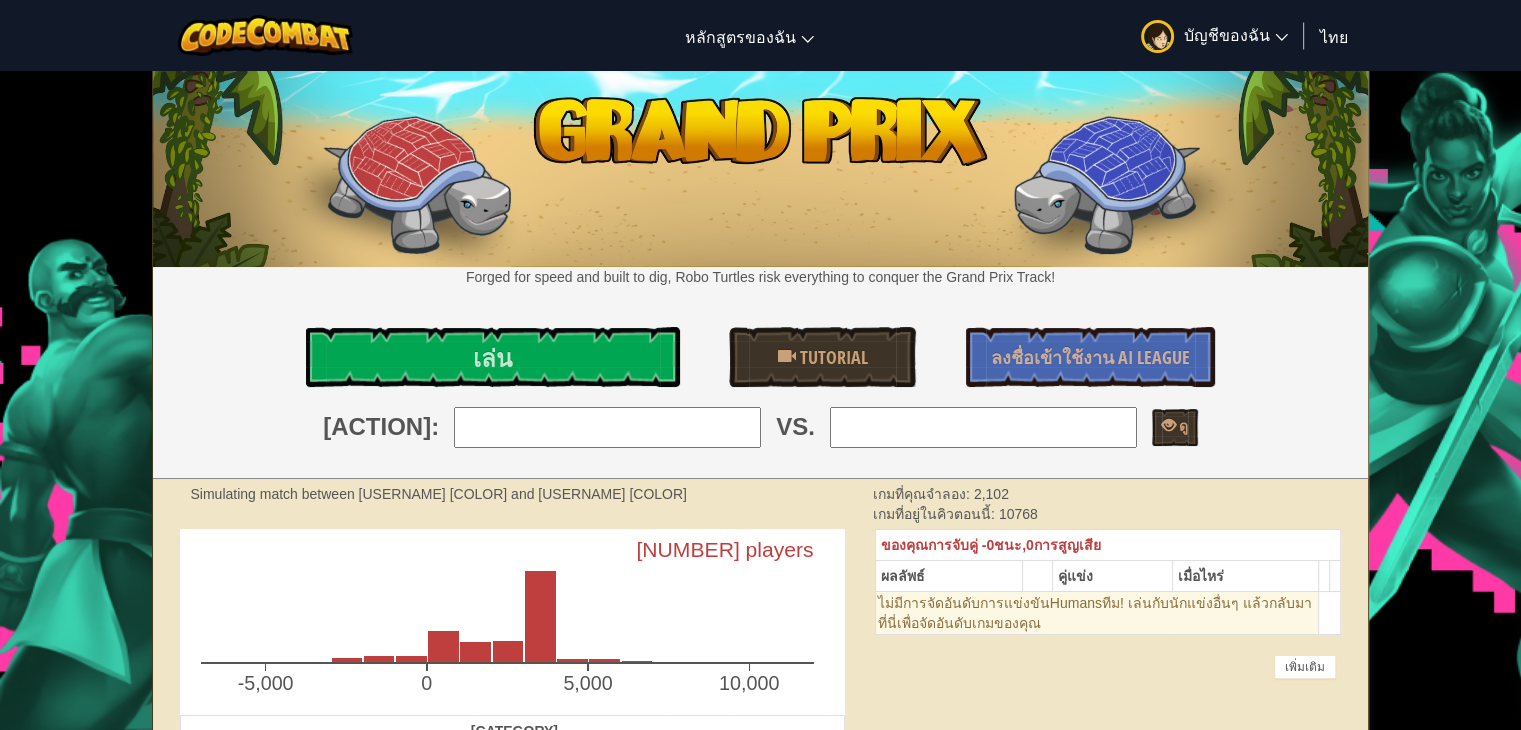 scroll, scrollTop: 0, scrollLeft: 0, axis: both 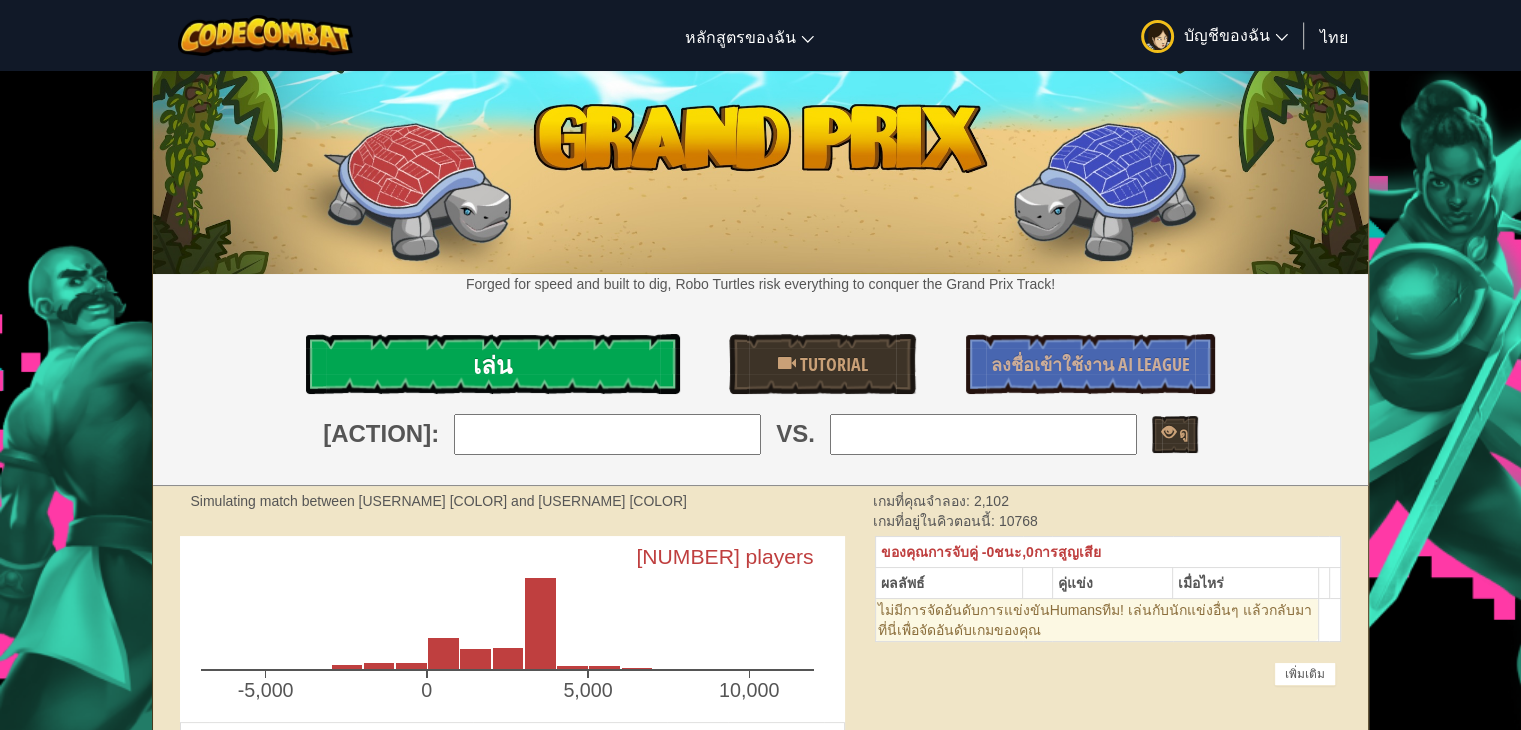 click on "เล่น" at bounding box center (492, 364) 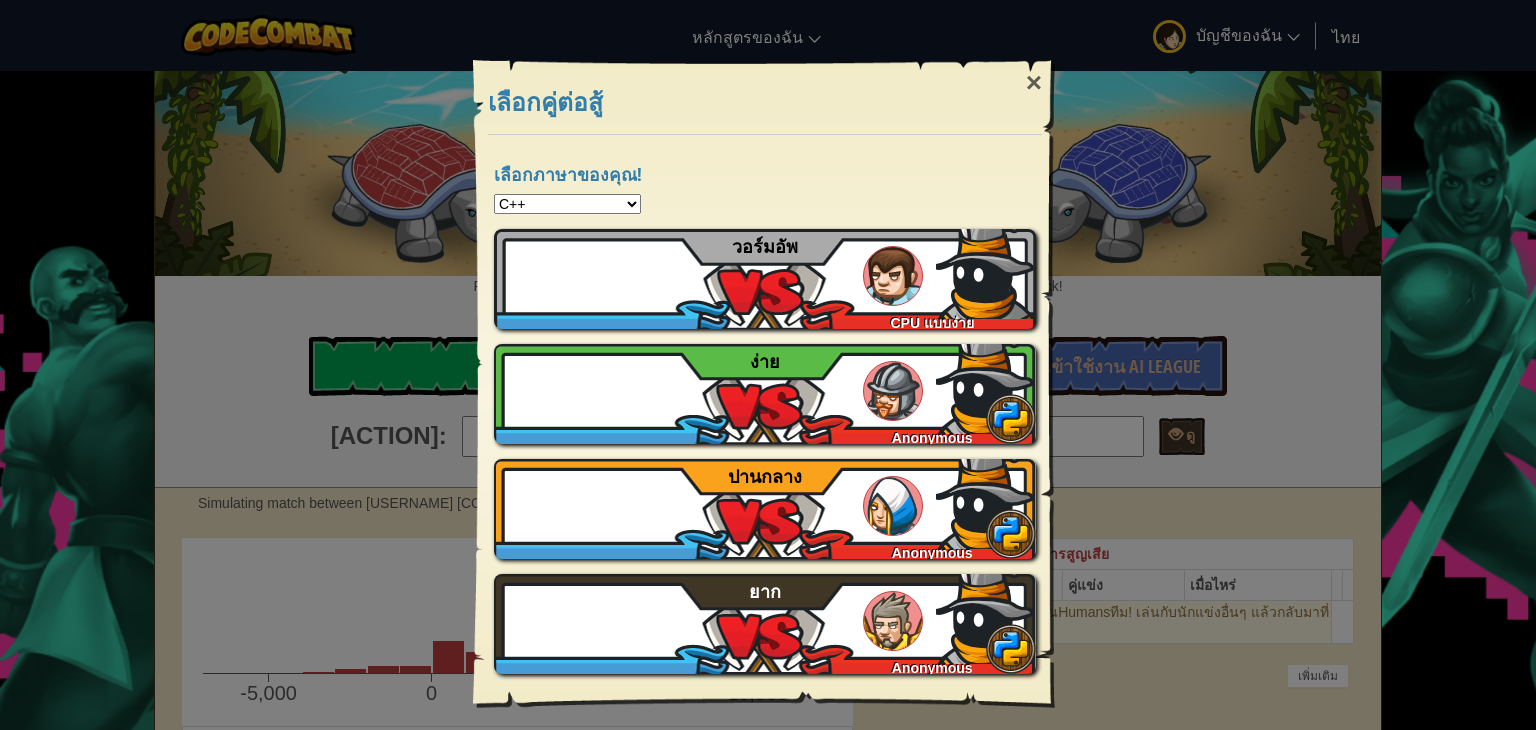 click on "เลือกภาษาของคุณ!" at bounding box center [765, 174] 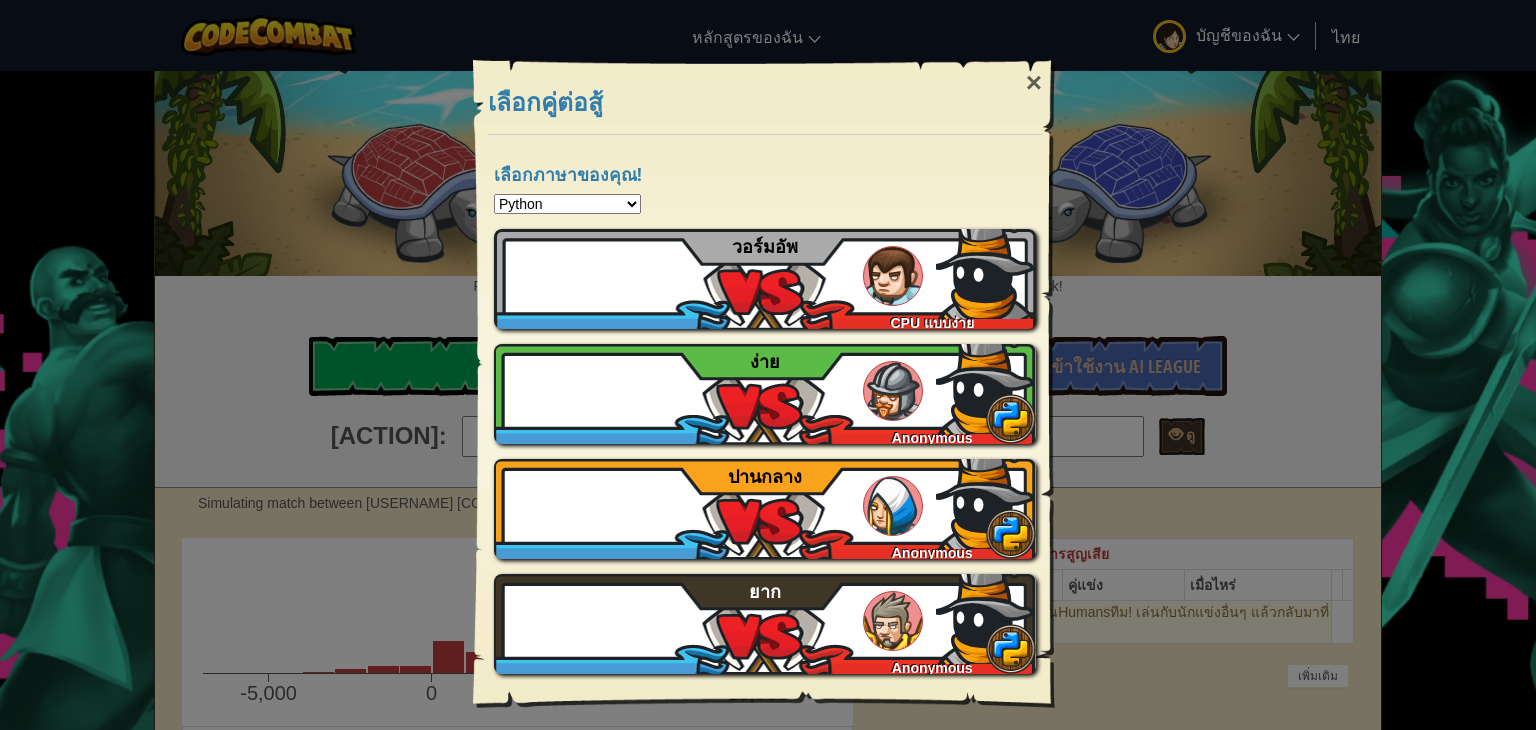 click on "Python JavaScript CoffeeScript Lua C++ Java (Experimental)" at bounding box center (567, 204) 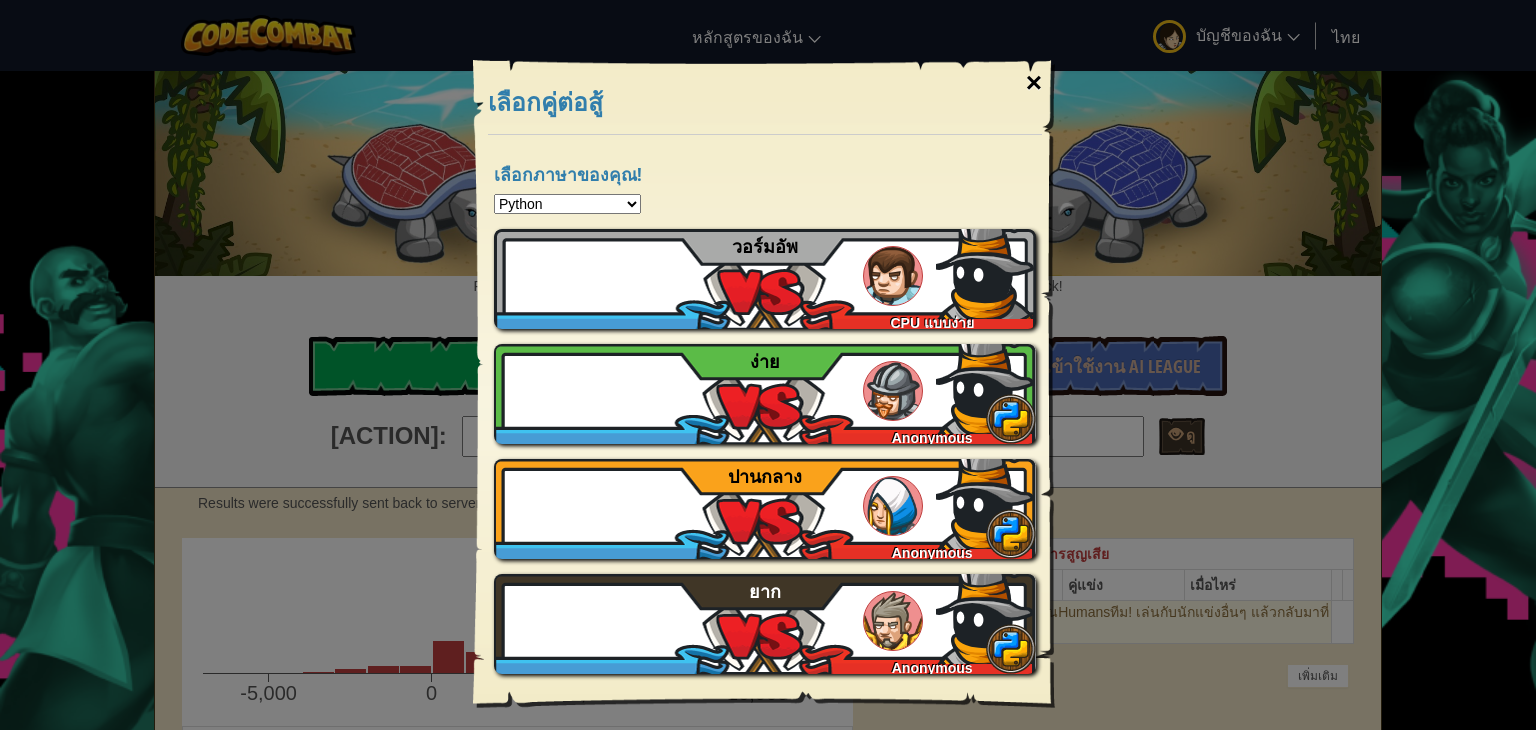 click on "×" at bounding box center (1034, 83) 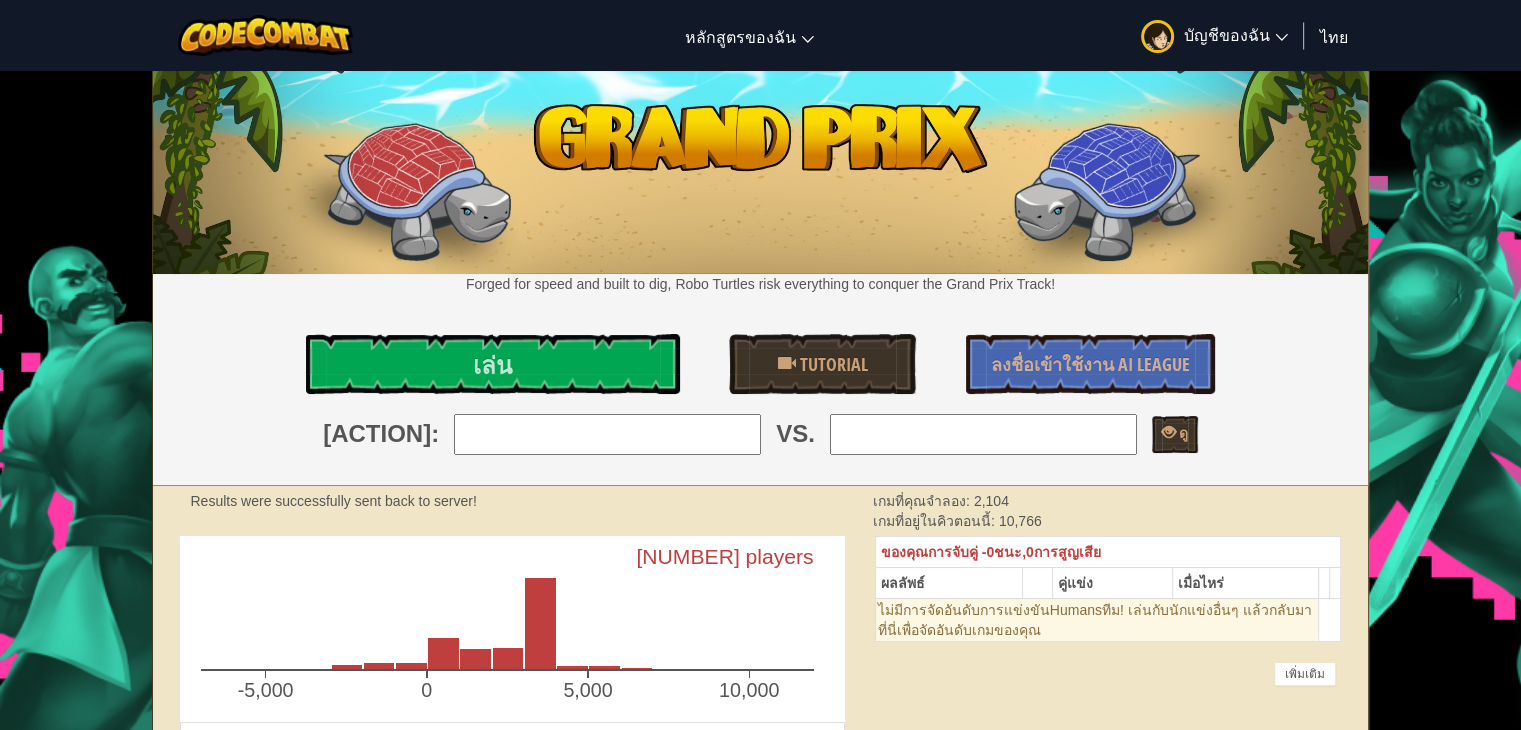 select on "th" 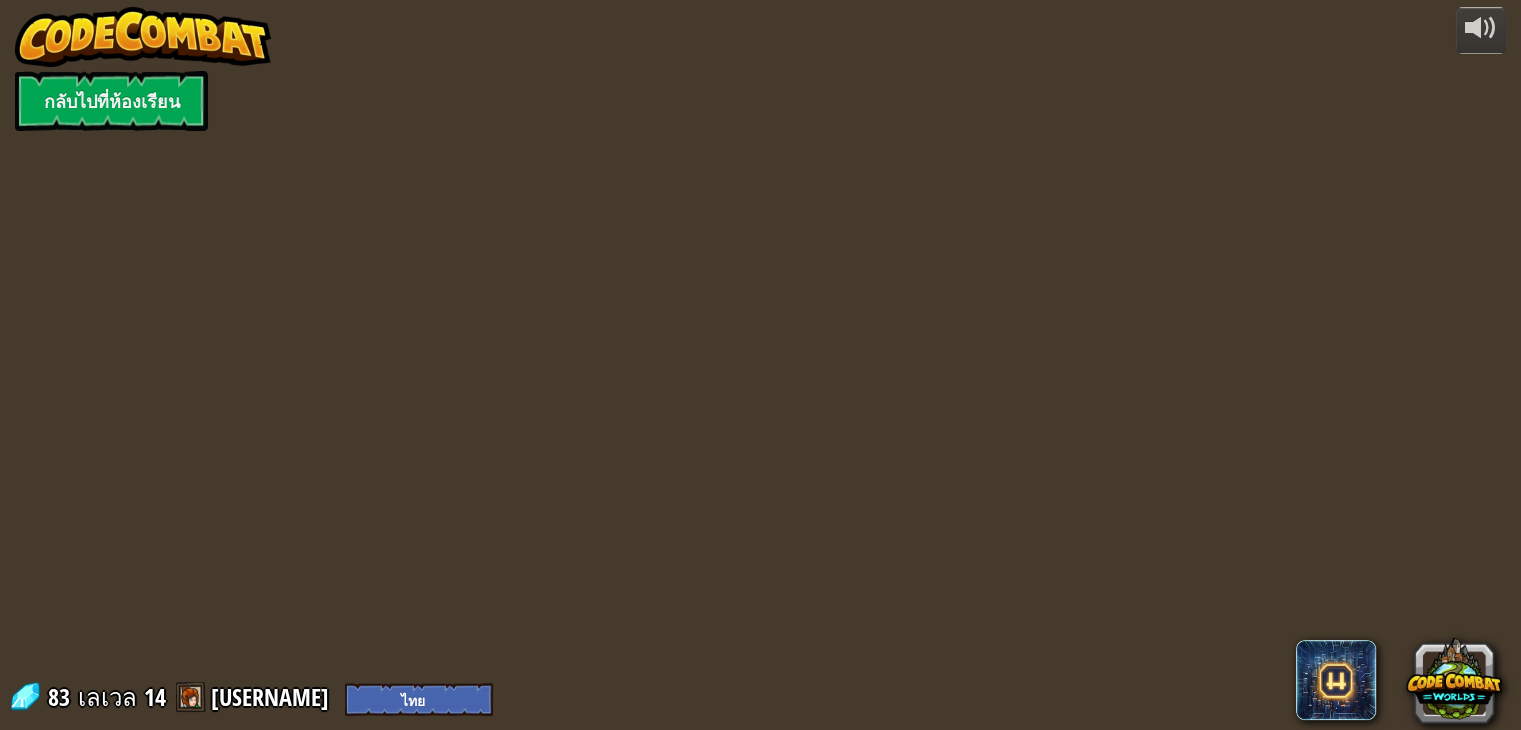 select on "th" 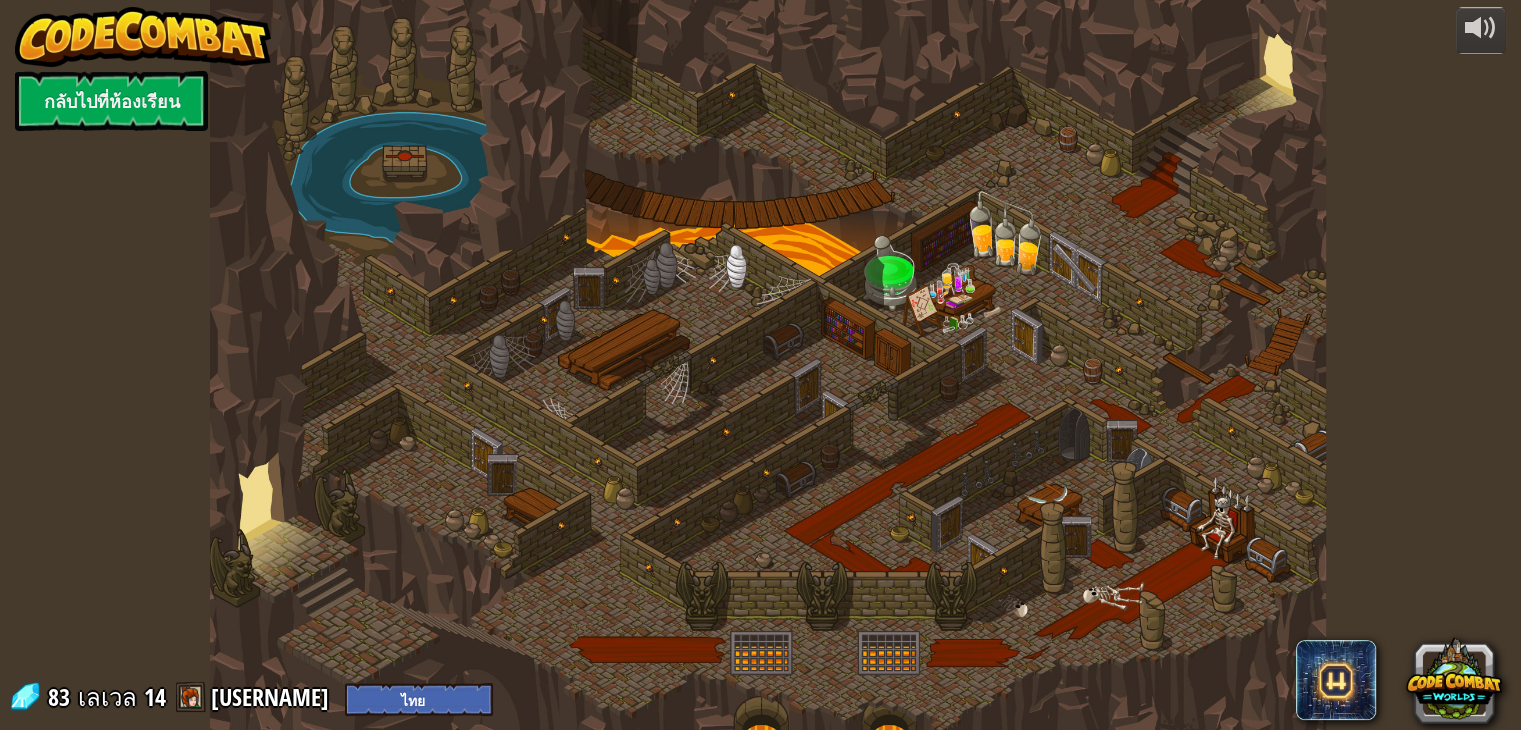 select on "th" 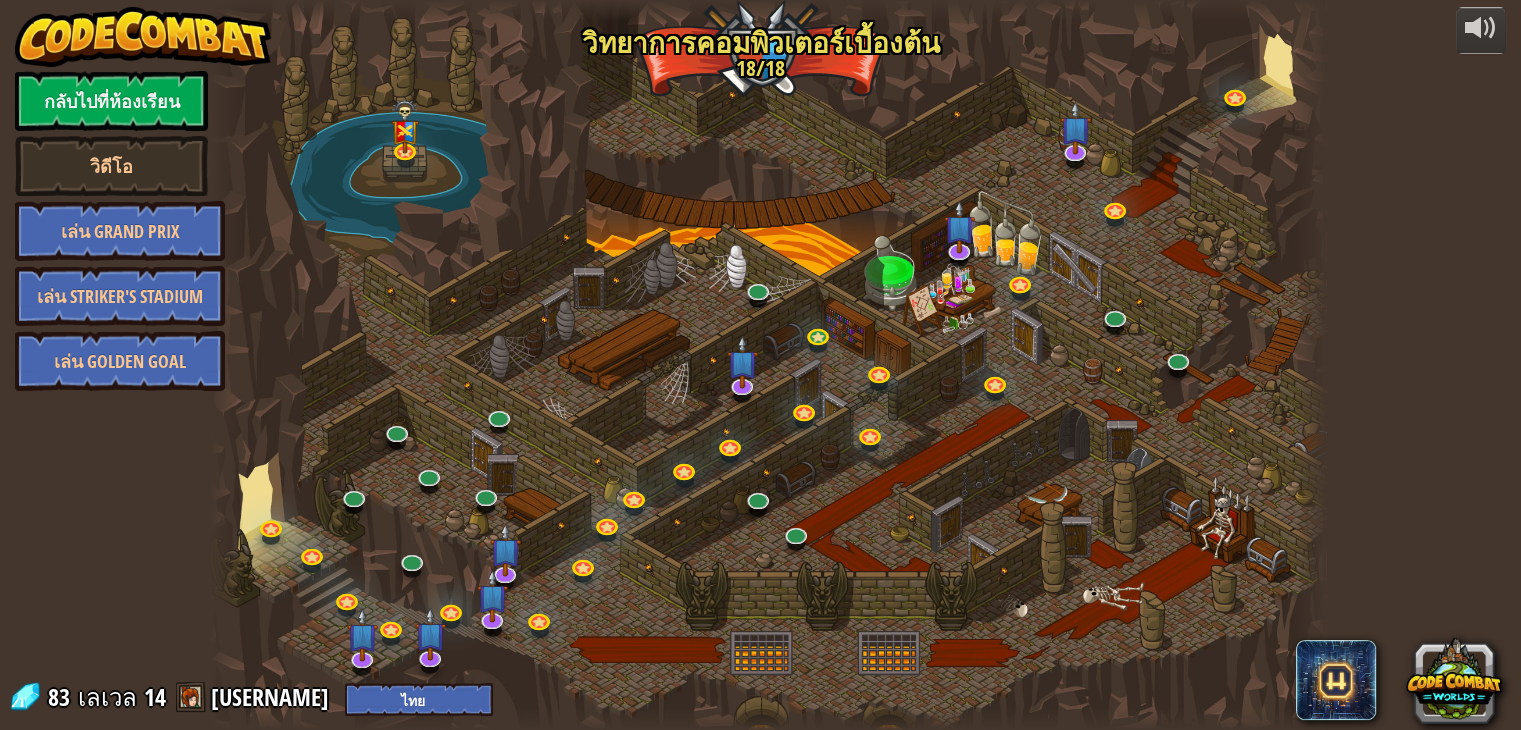 select on "th" 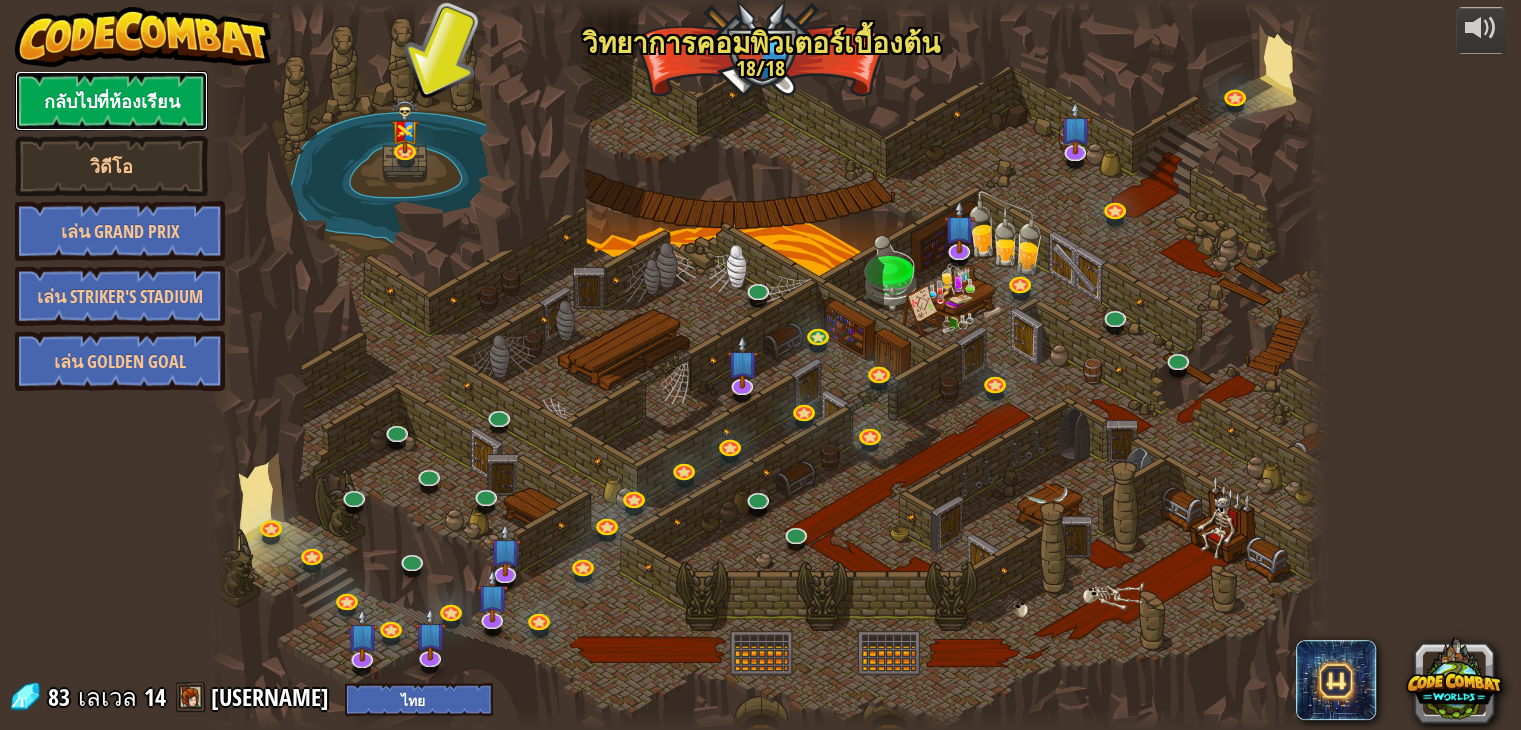click on "กลับไปที่ห้องเรียน" at bounding box center (111, 101) 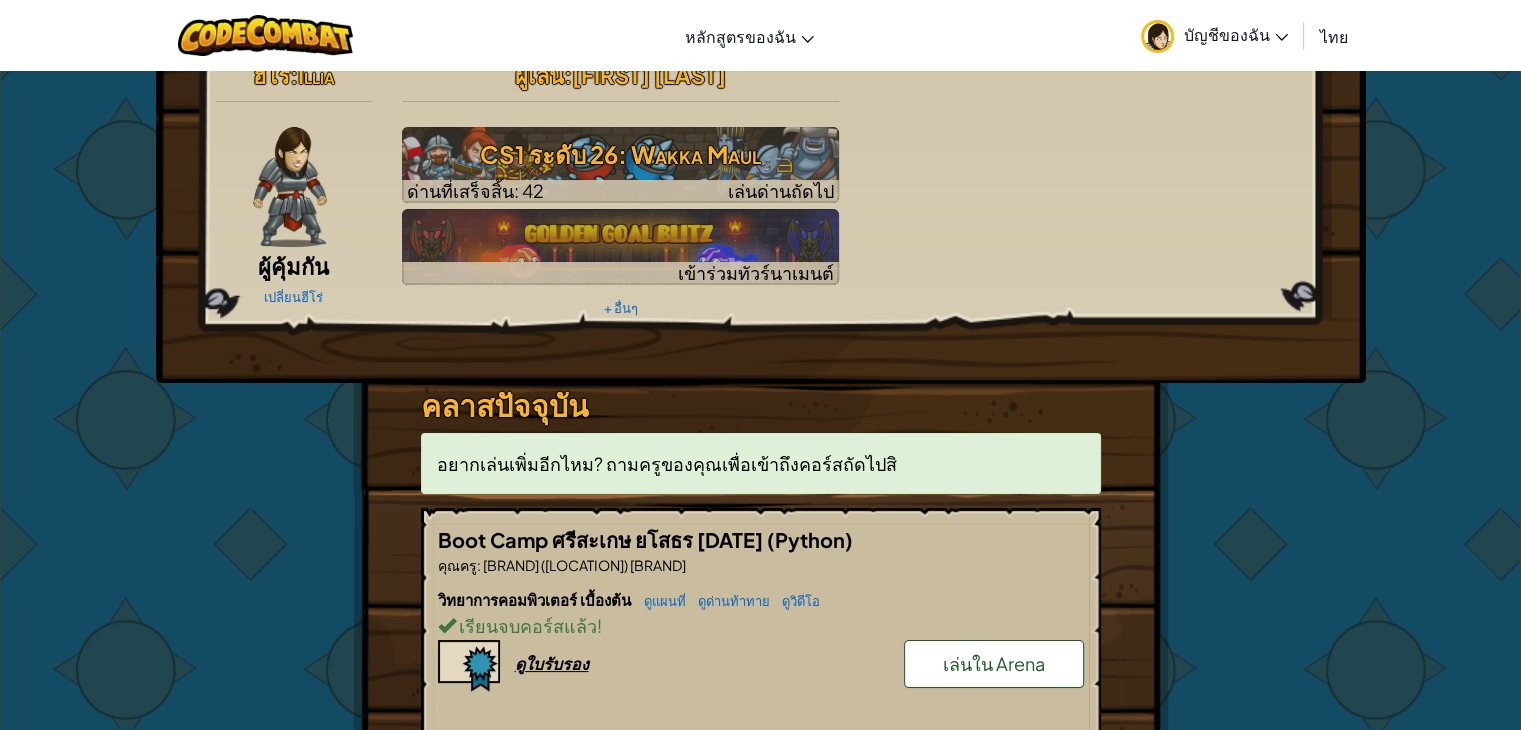 scroll, scrollTop: 0, scrollLeft: 0, axis: both 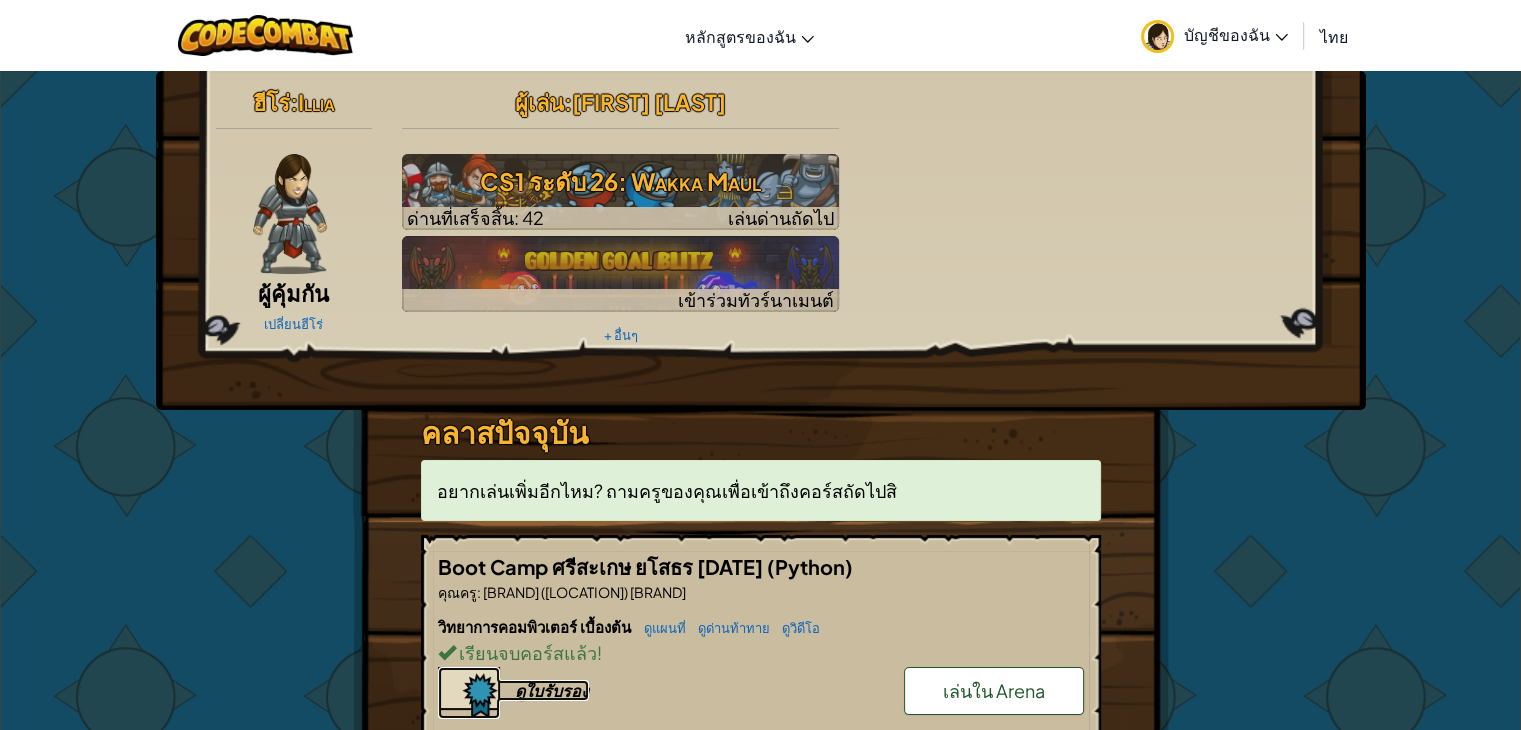 click on "ดูใบรับรอง" at bounding box center (552, 690) 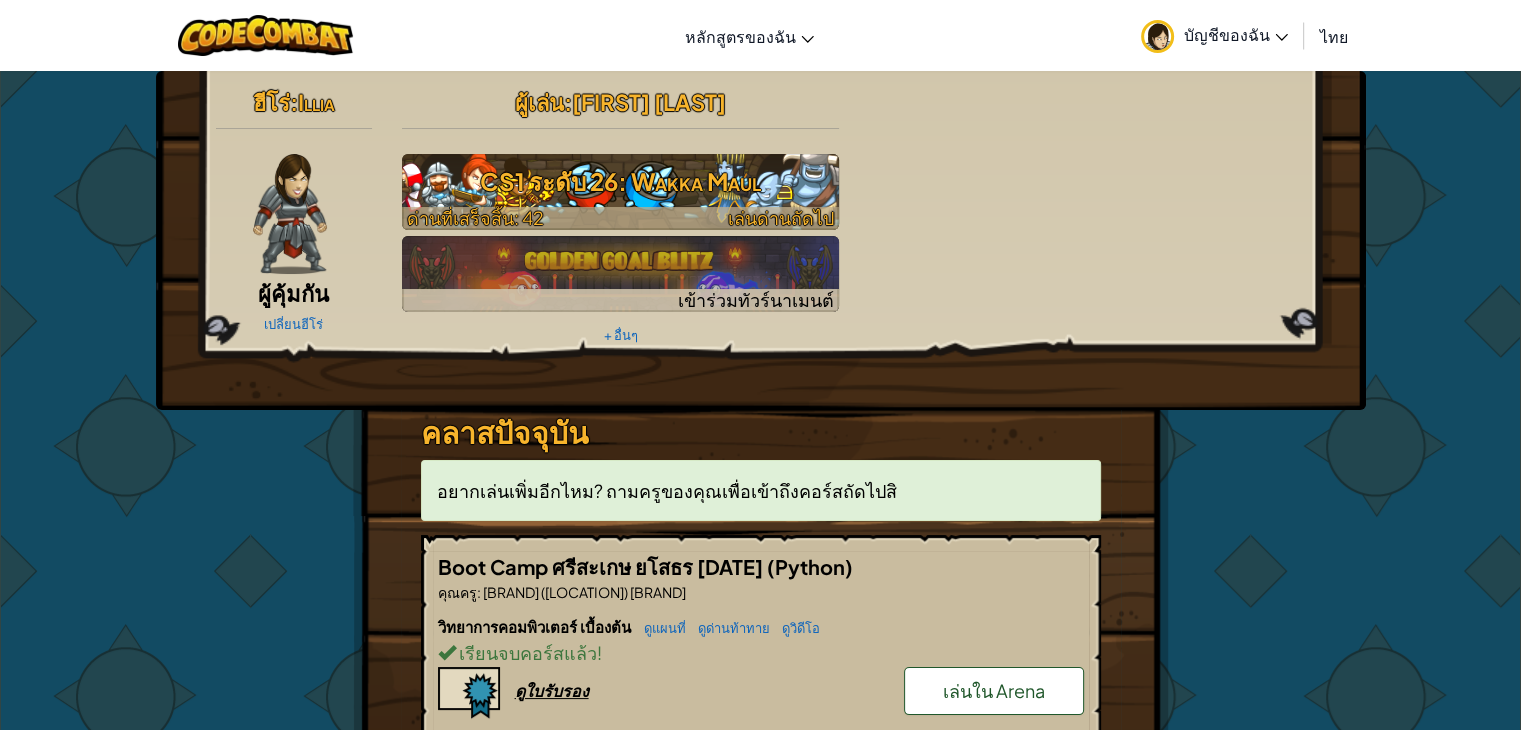 click on "CS1 ระดับ 26: Wakka Maul" at bounding box center (620, 181) 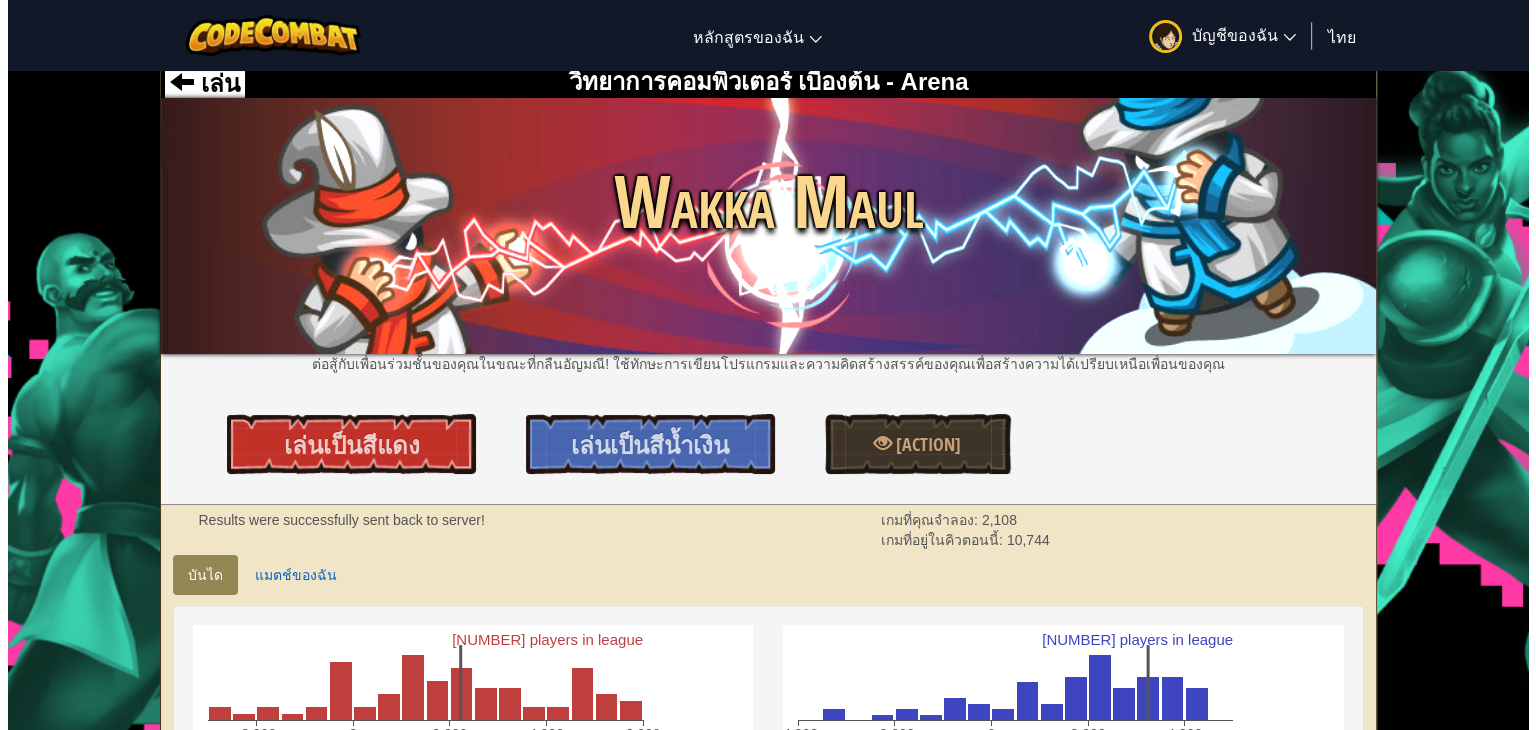 scroll, scrollTop: 0, scrollLeft: 0, axis: both 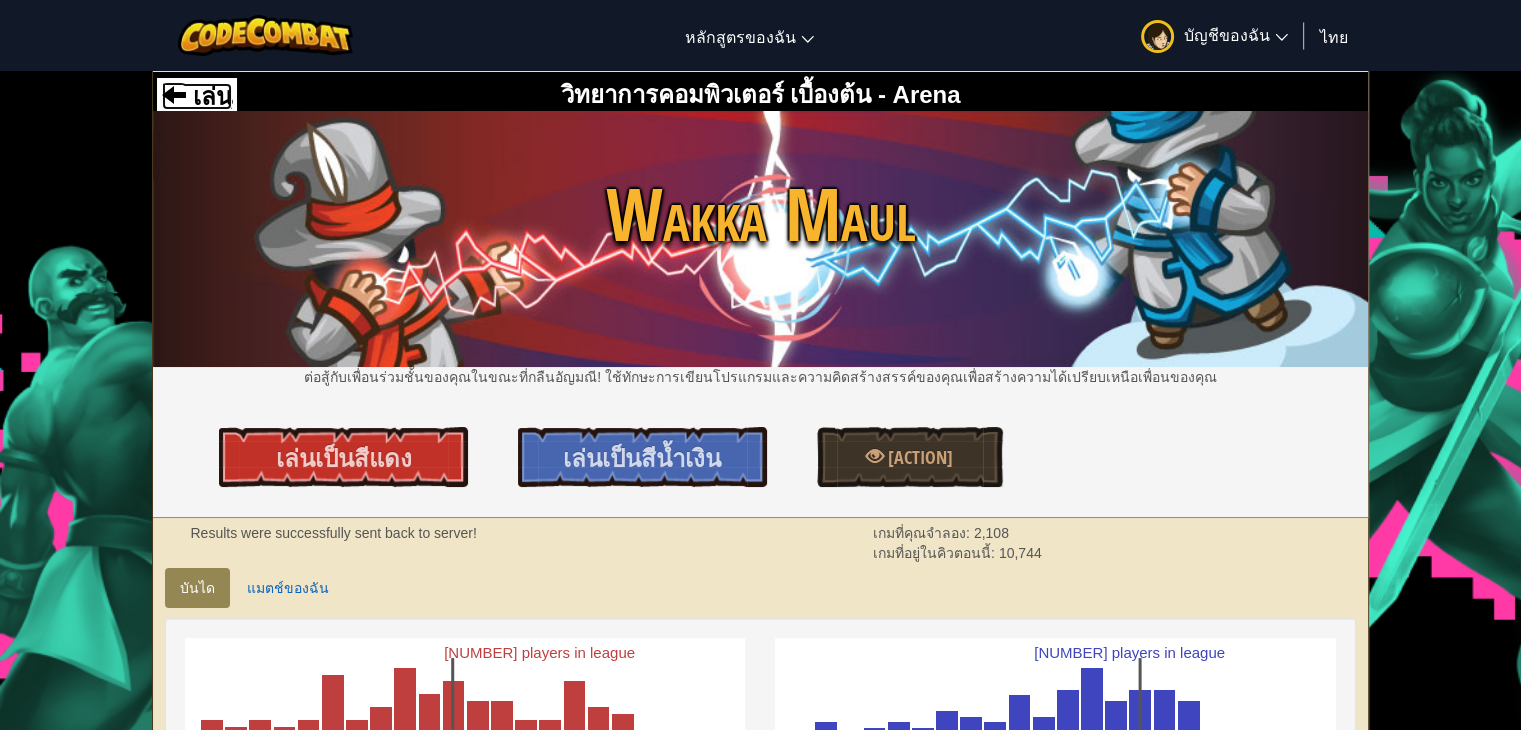click on "เล่น" at bounding box center [209, 96] 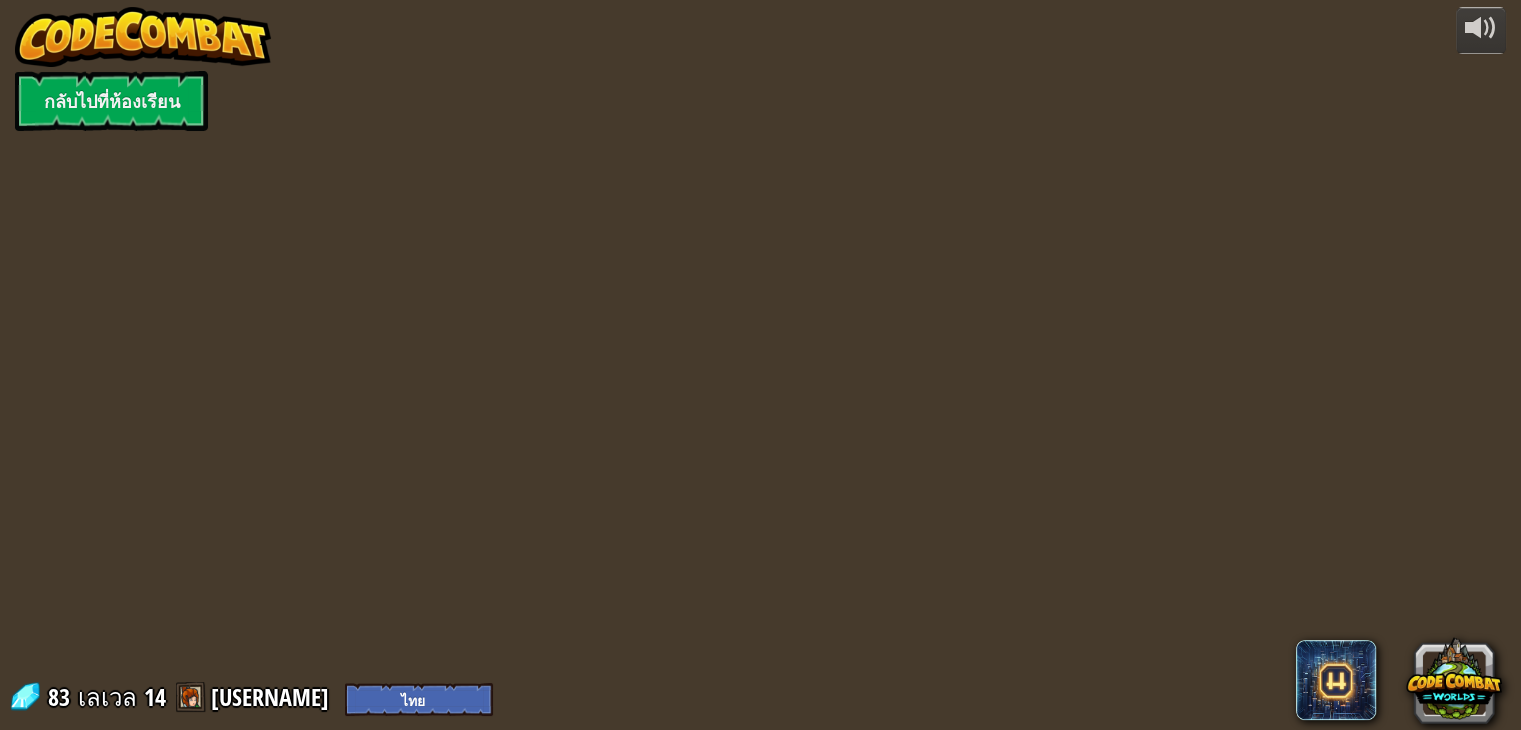 select on "th" 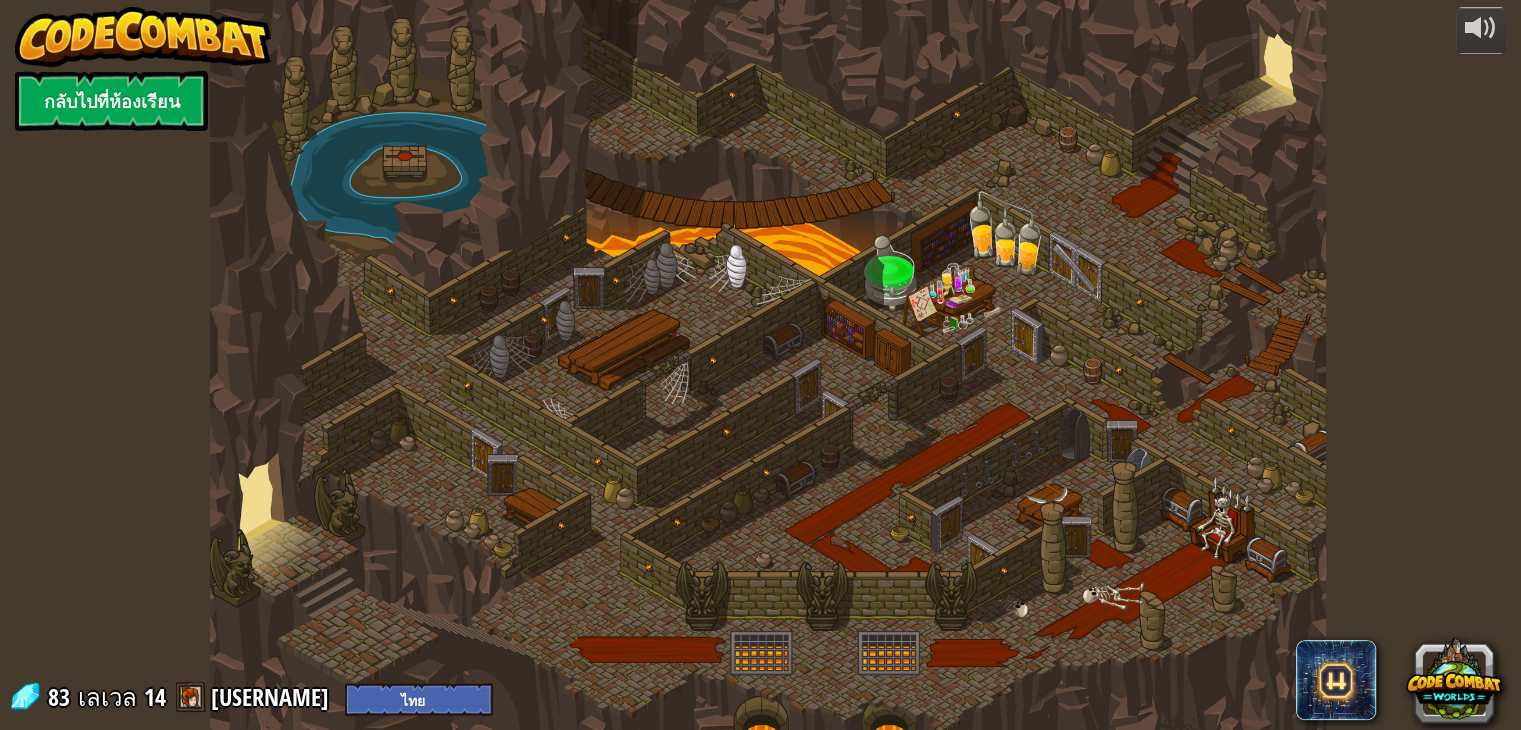 select on "th" 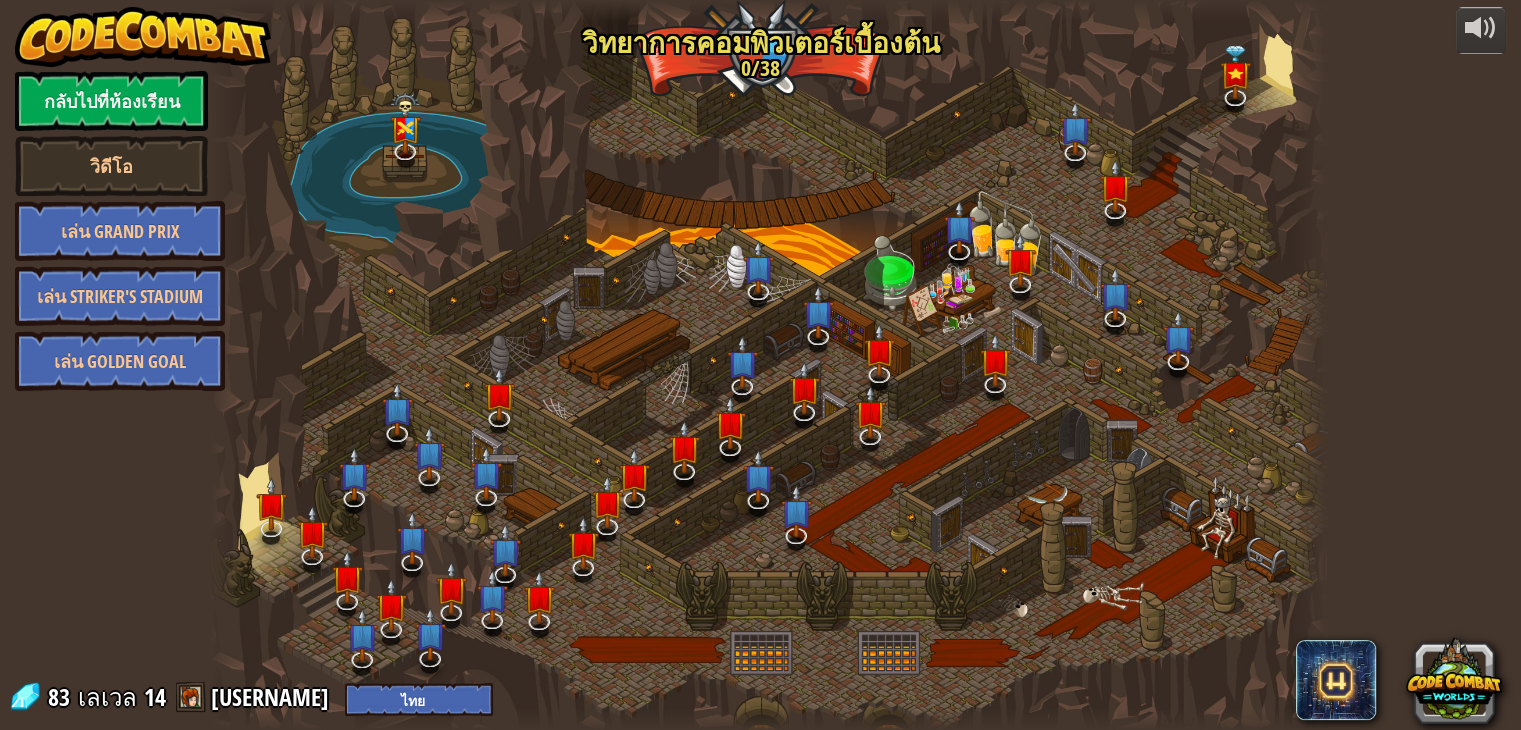 select on "th" 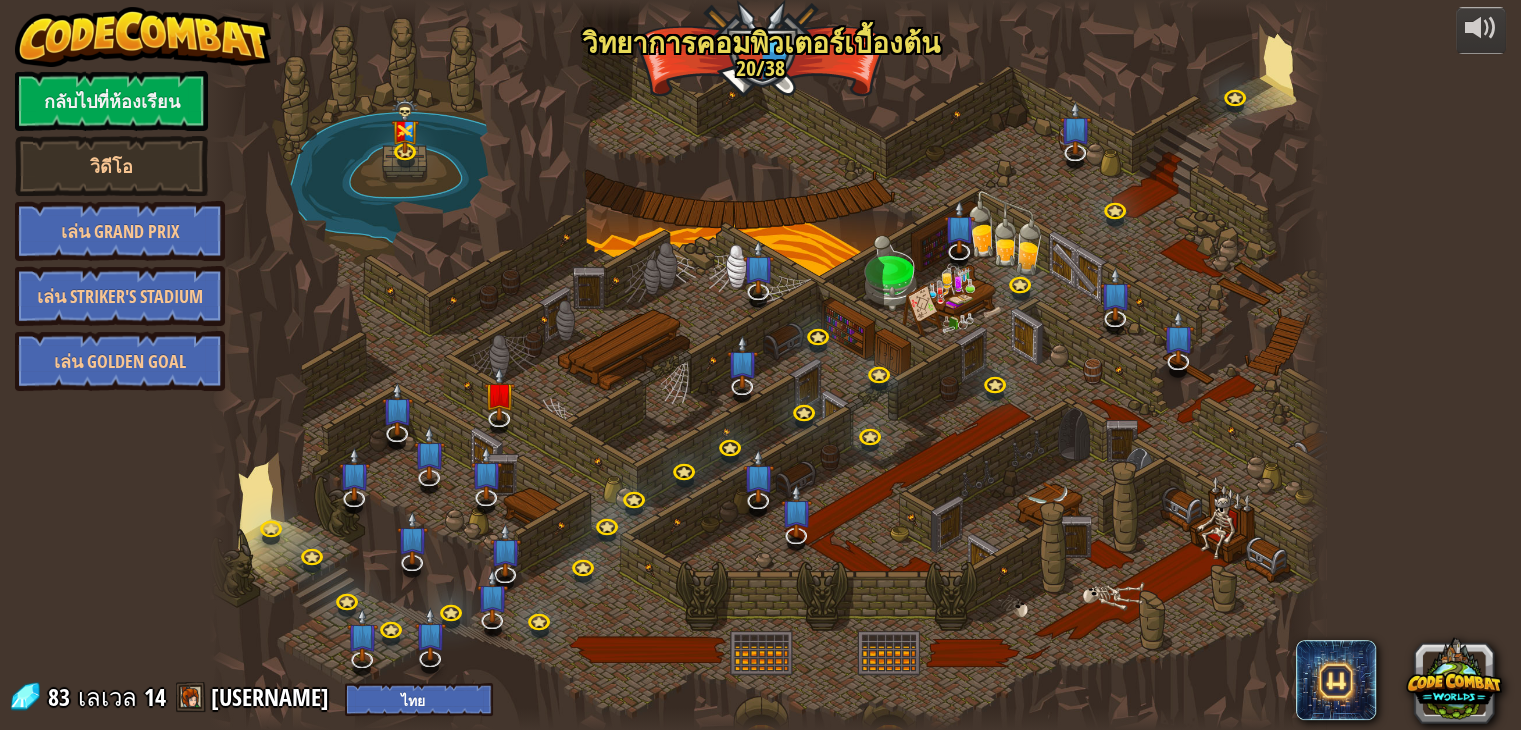 select on "th" 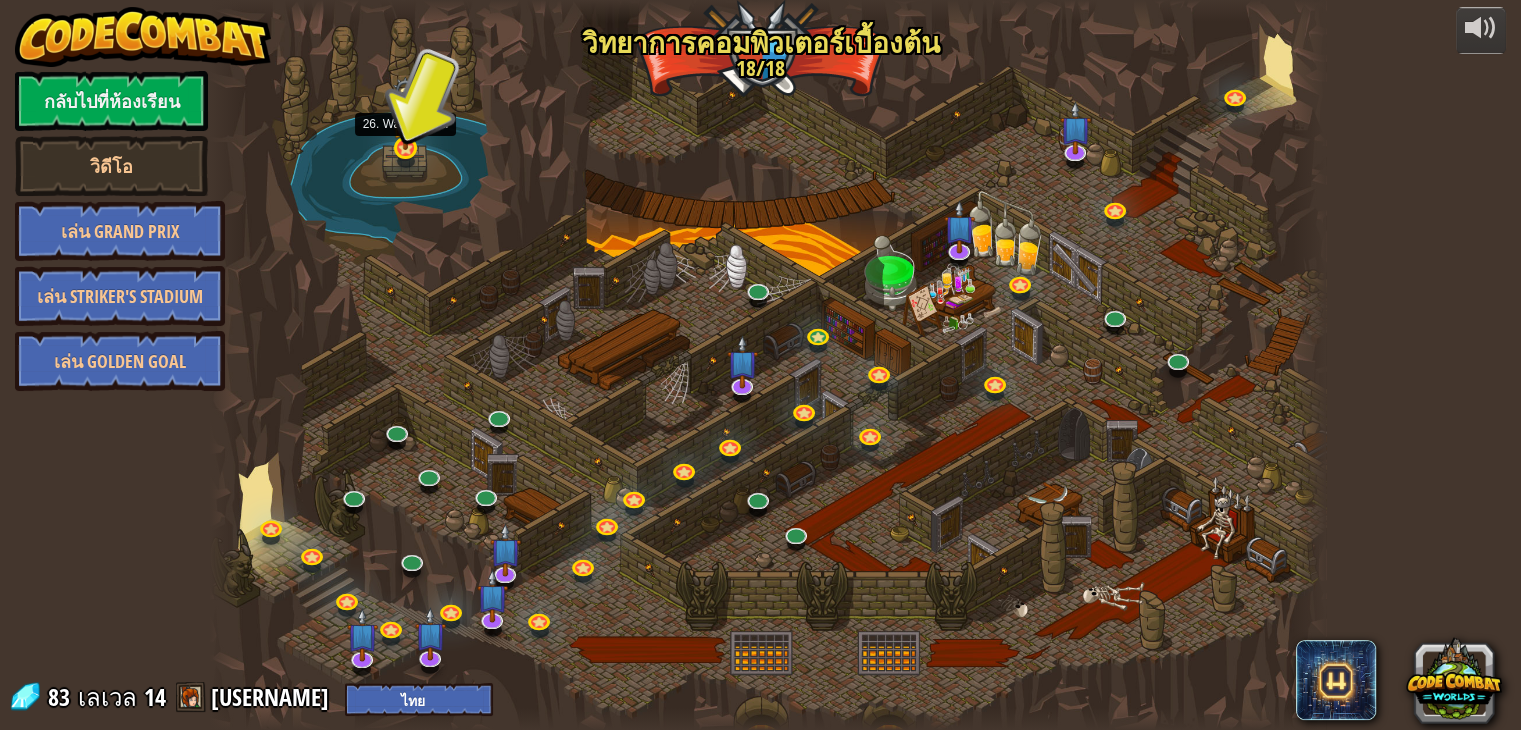 click at bounding box center (406, 113) 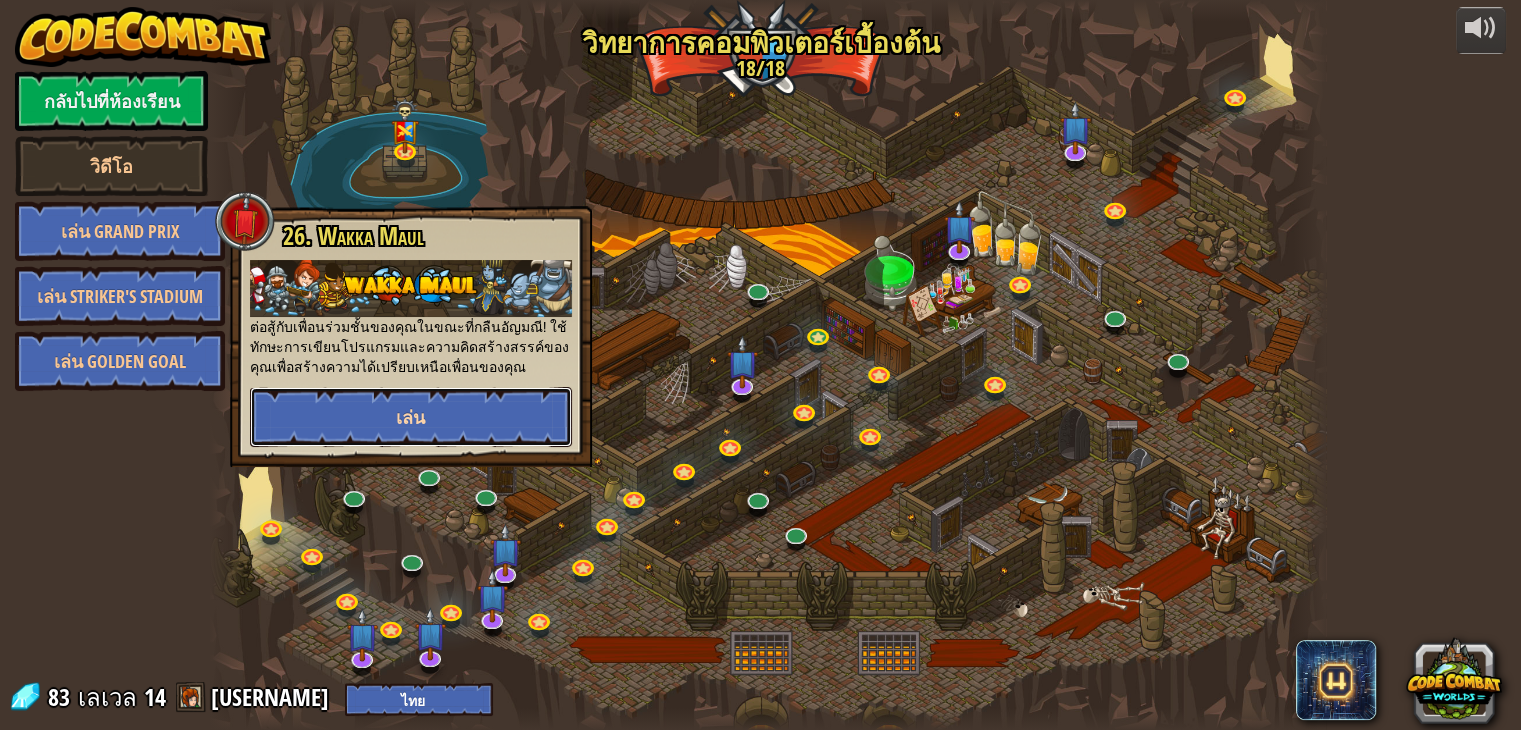 click on "เล่น" at bounding box center (411, 417) 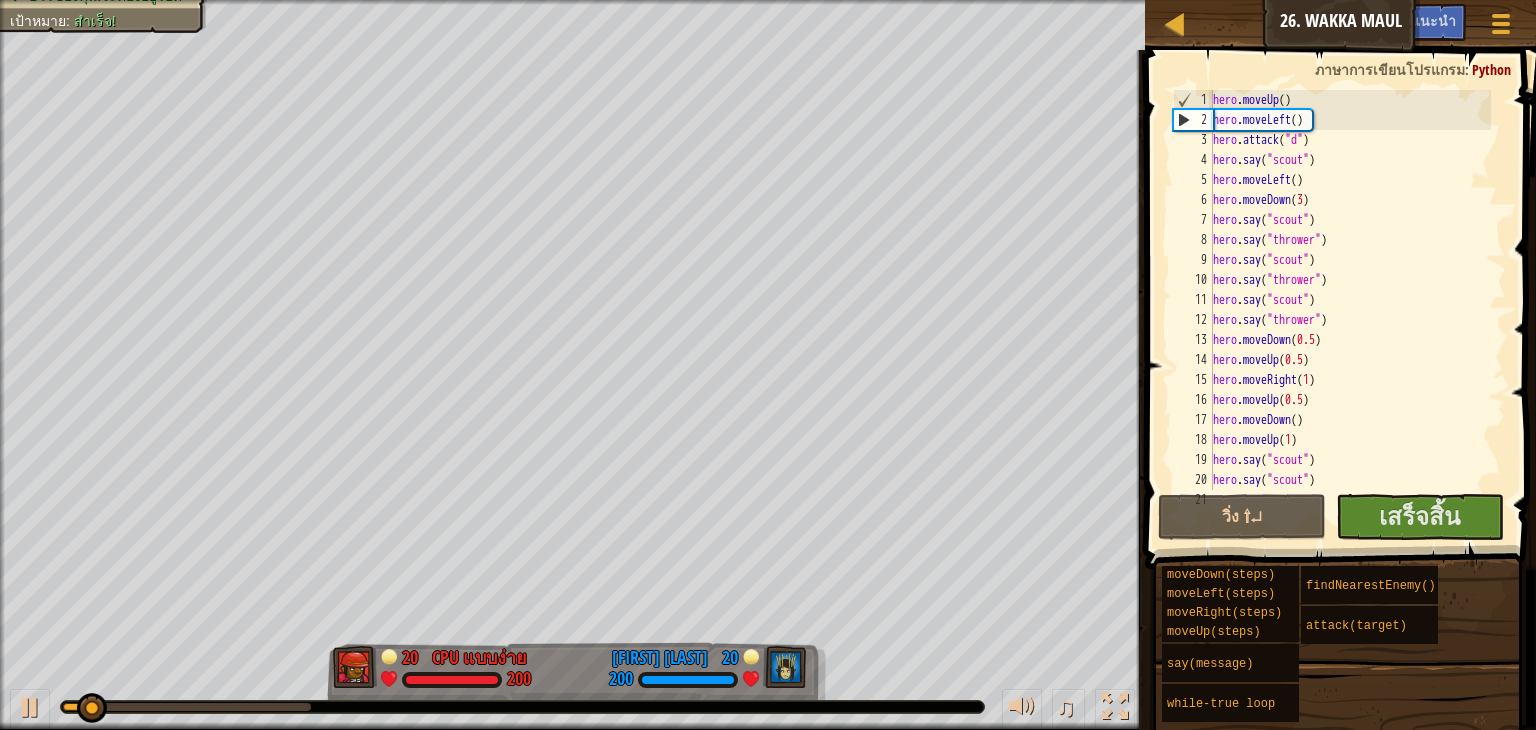 type 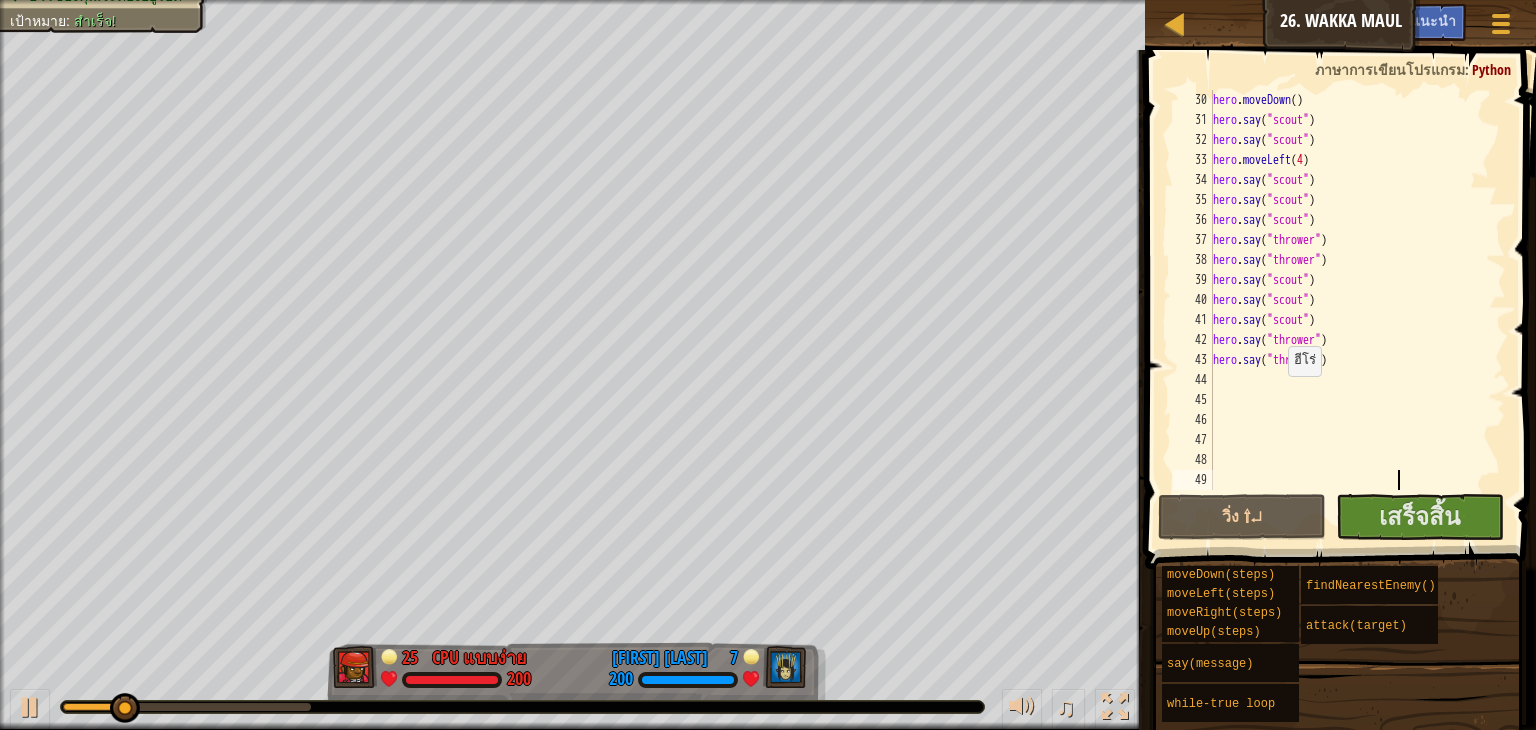 scroll, scrollTop: 580, scrollLeft: 0, axis: vertical 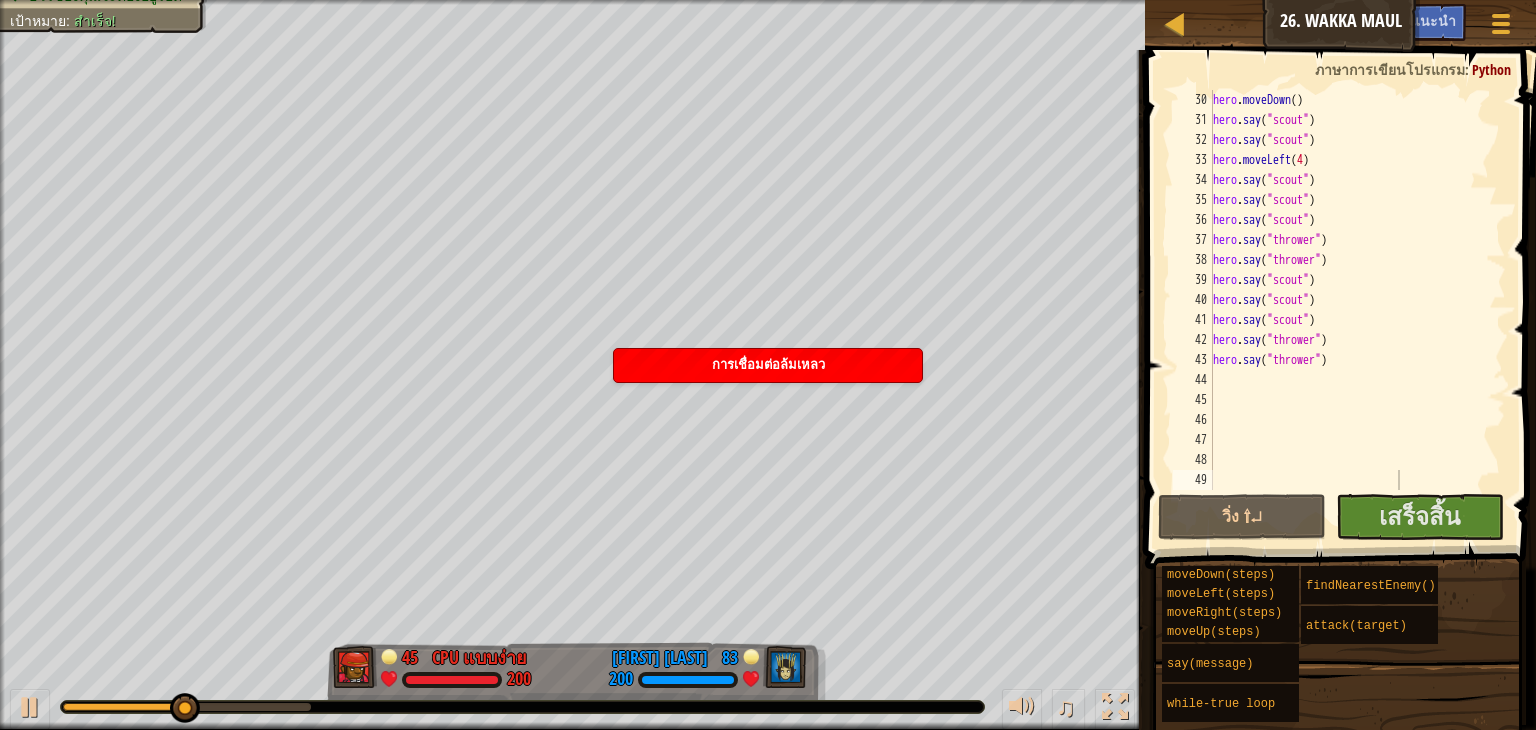 click on "การเชื่อมต่อล้มเหลว" at bounding box center [768, 365] 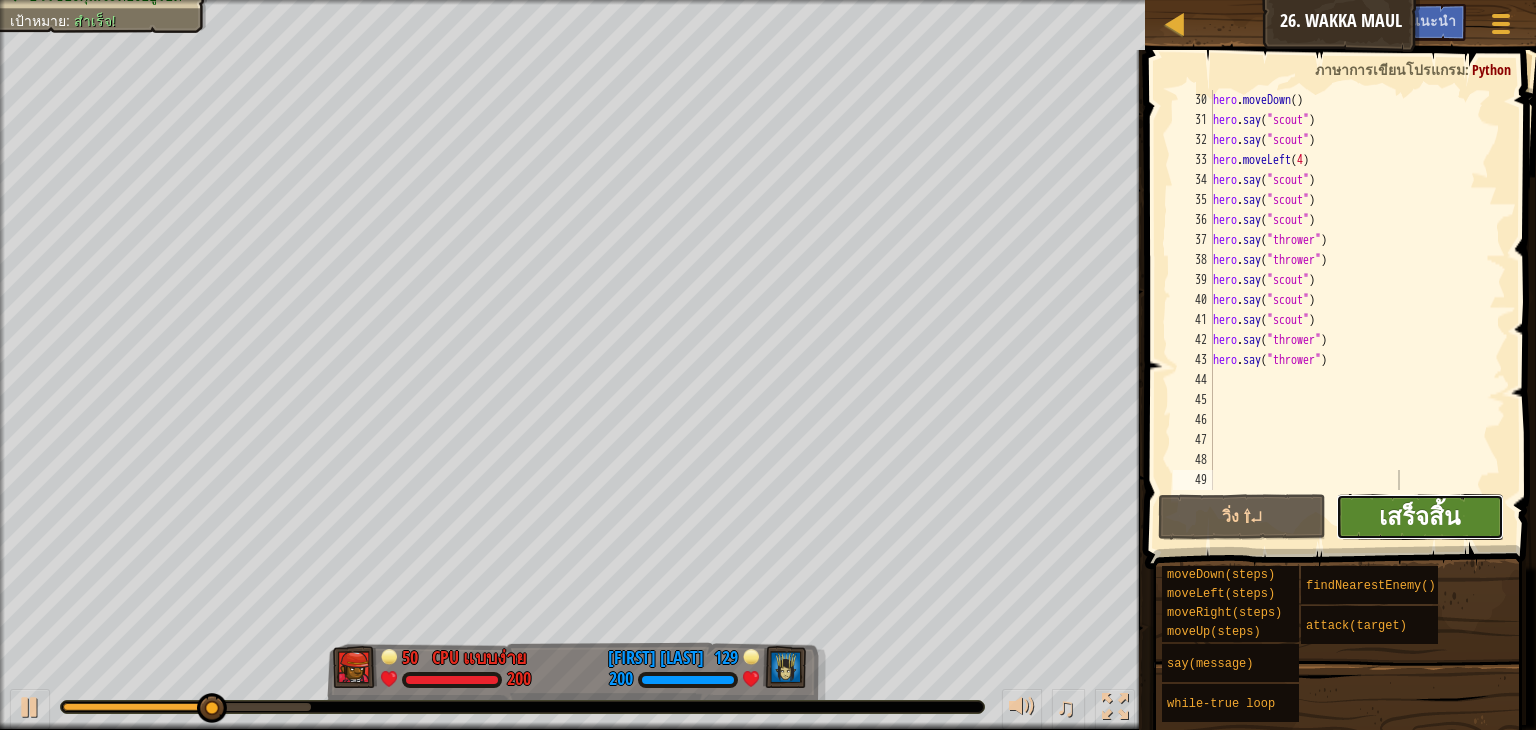 click on "เสร็จสิ้น" at bounding box center (1419, 516) 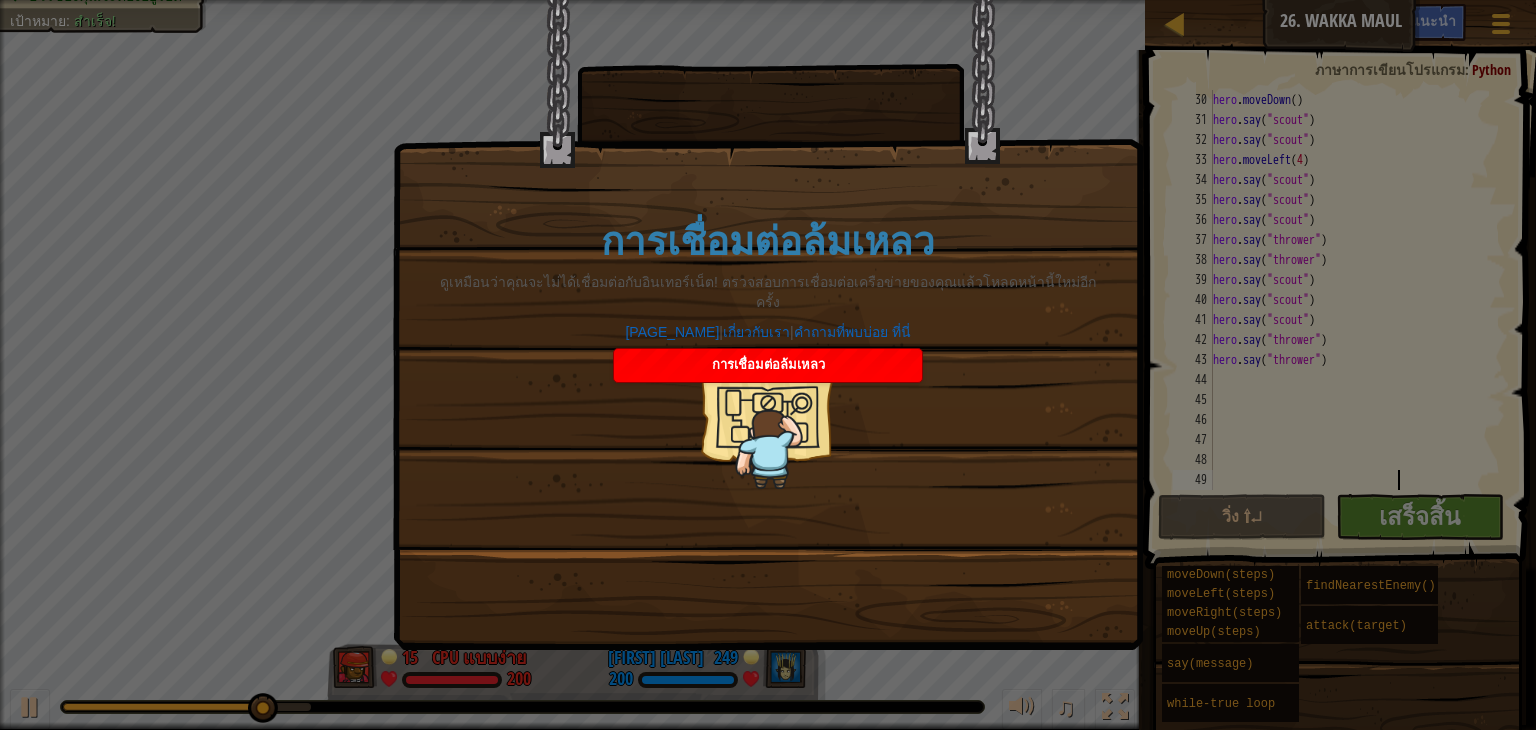 click on "การเชื่อมต่อล้มเหลว" at bounding box center (768, 365) 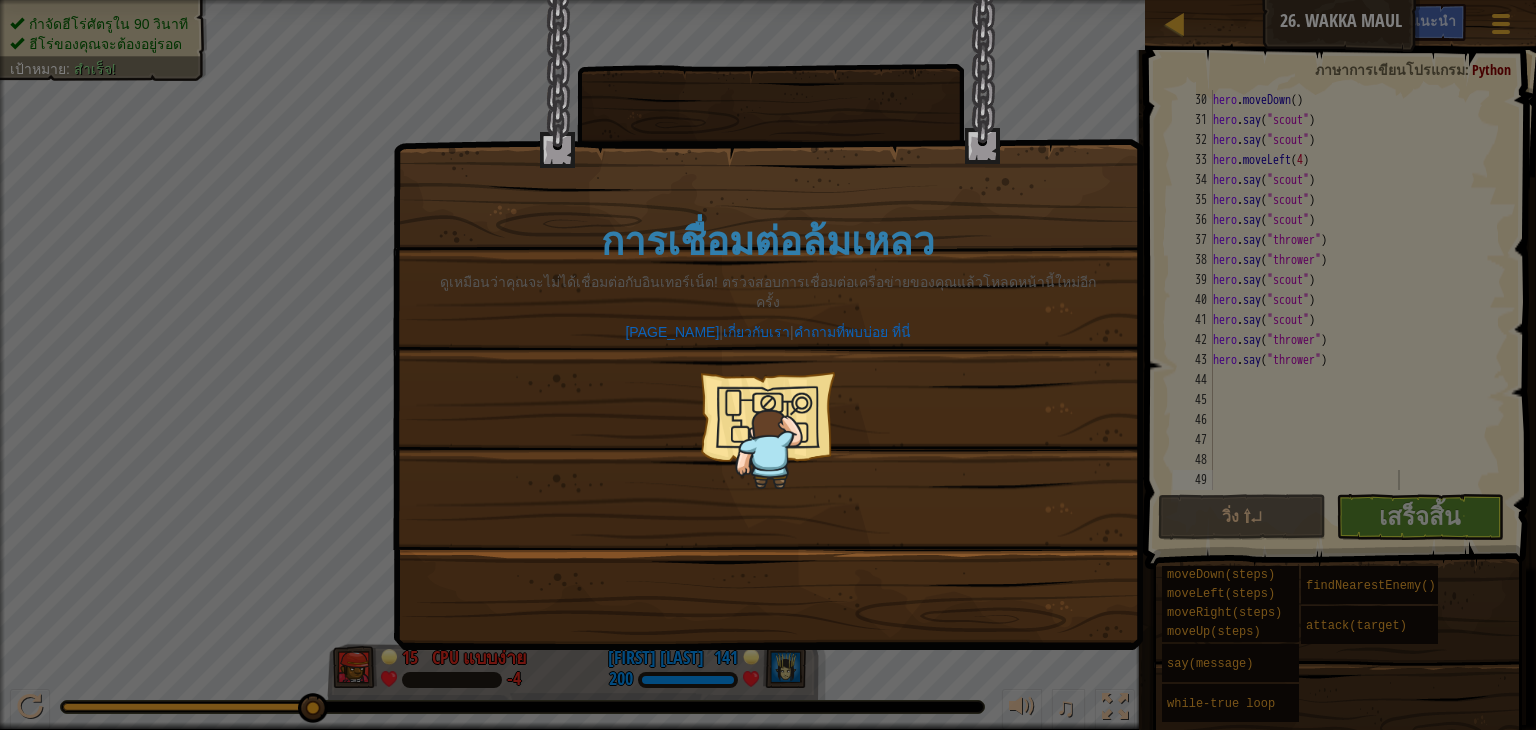 click on "ดูเหมือนว่าคุณจะไม่ได้เชื่อมต่อกับอินเทอร์เน็ต! ตรวจสอบการเชื่อมต่อเครือข่ายของคุณแล้วโหลดหน้านี้ใหม่อีกครั้ง" at bounding box center (768, 292) 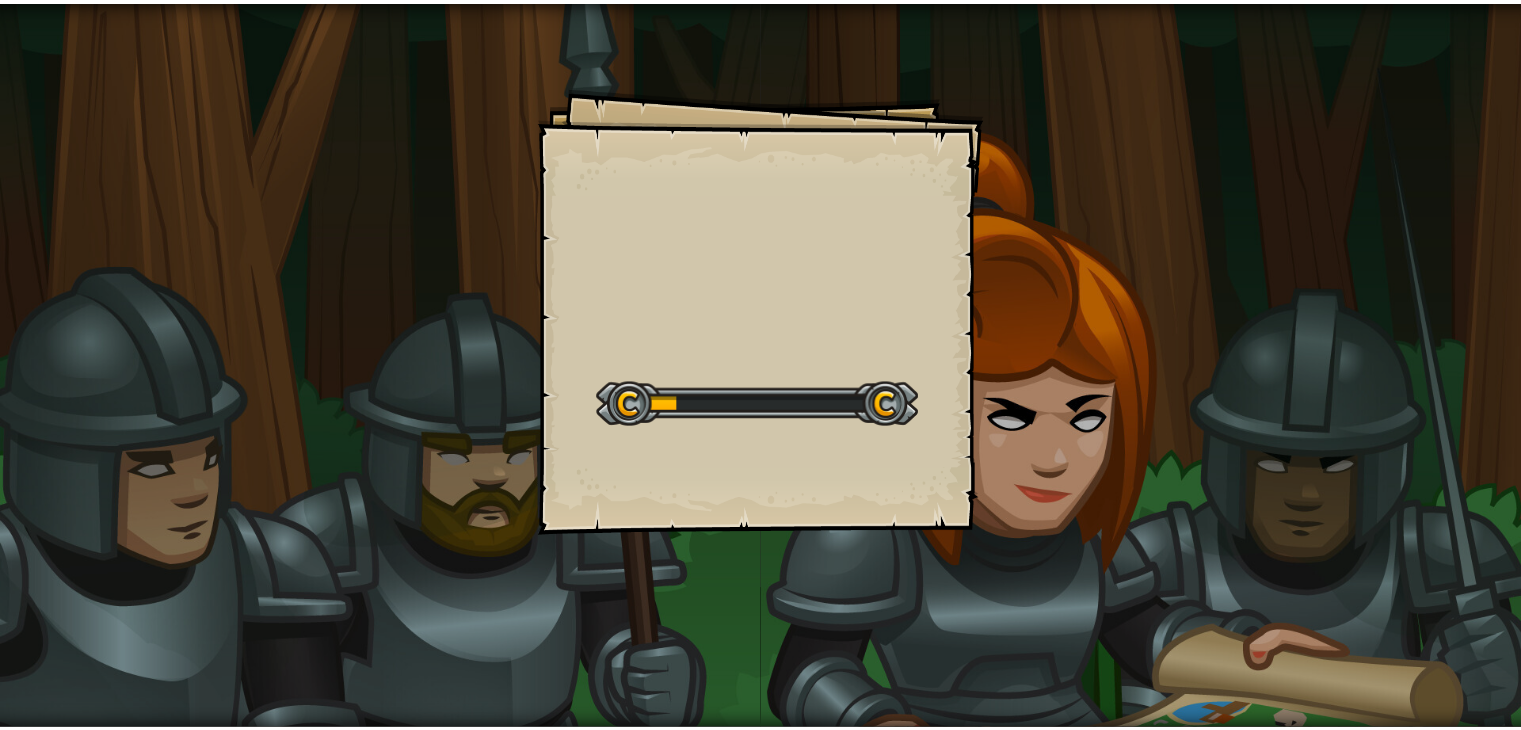 scroll, scrollTop: 0, scrollLeft: 0, axis: both 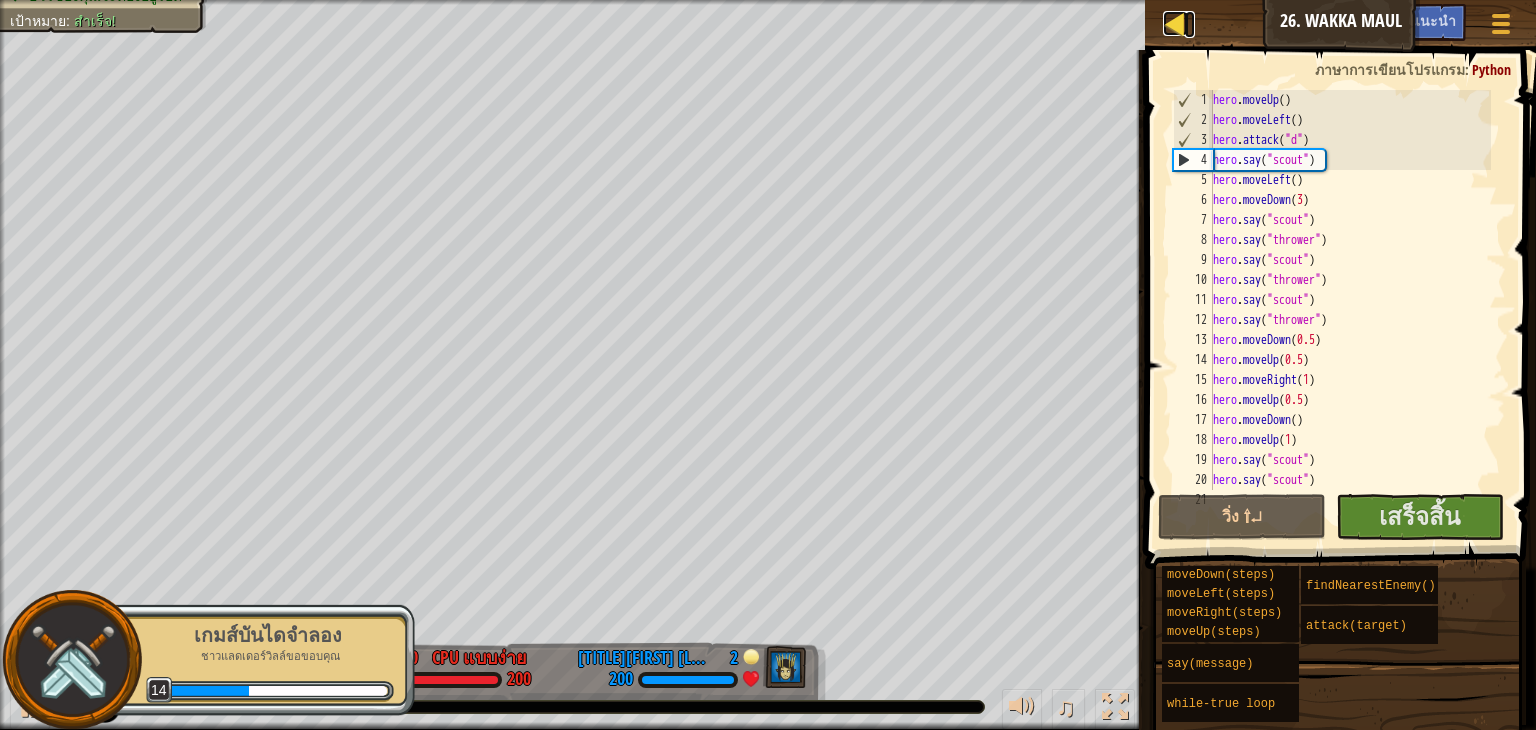 click at bounding box center [1175, 23] 